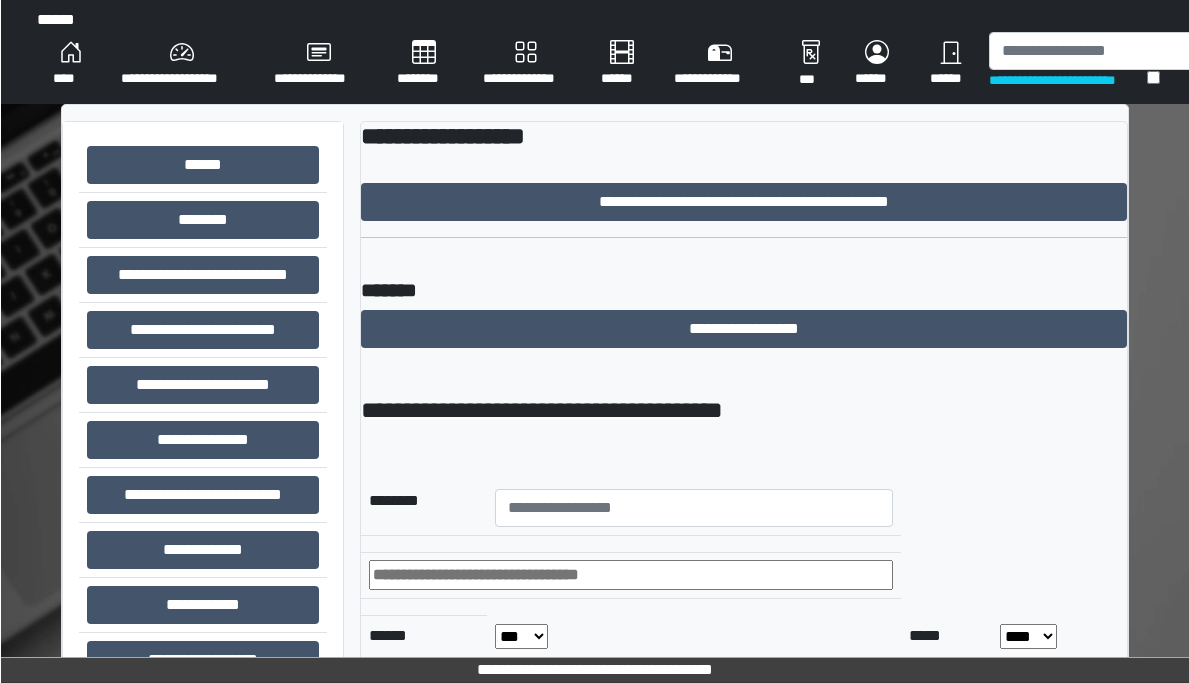 scroll, scrollTop: 0, scrollLeft: 0, axis: both 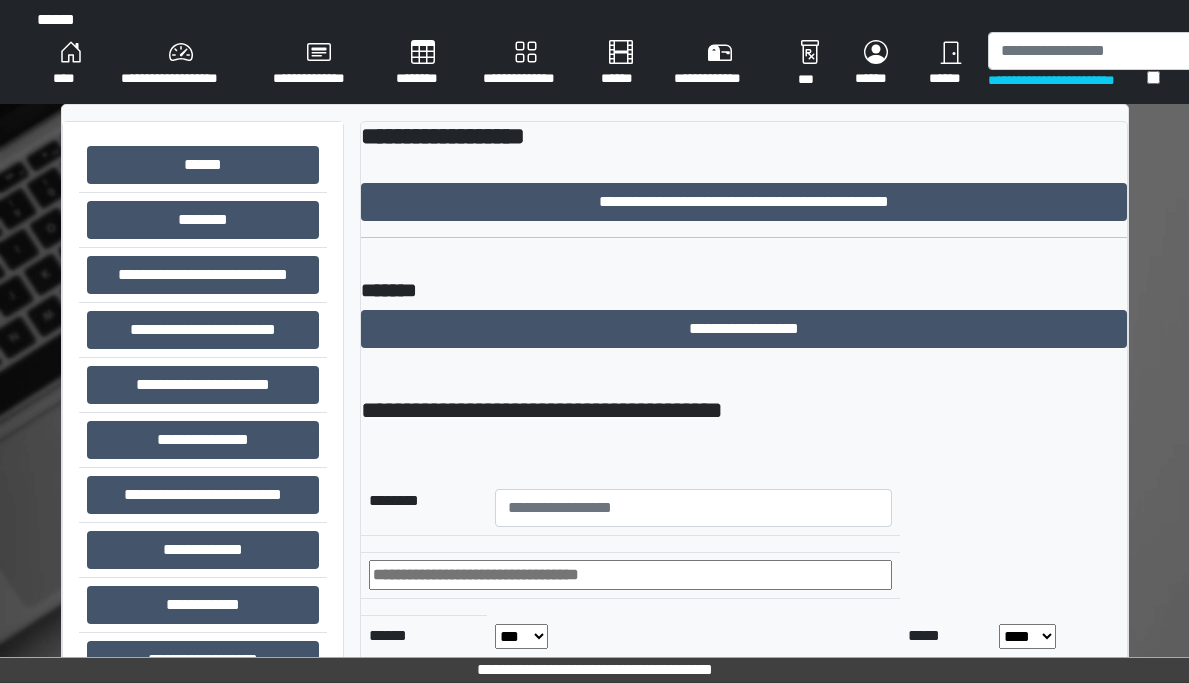 click on "[AGE]" at bounding box center (71, 64) 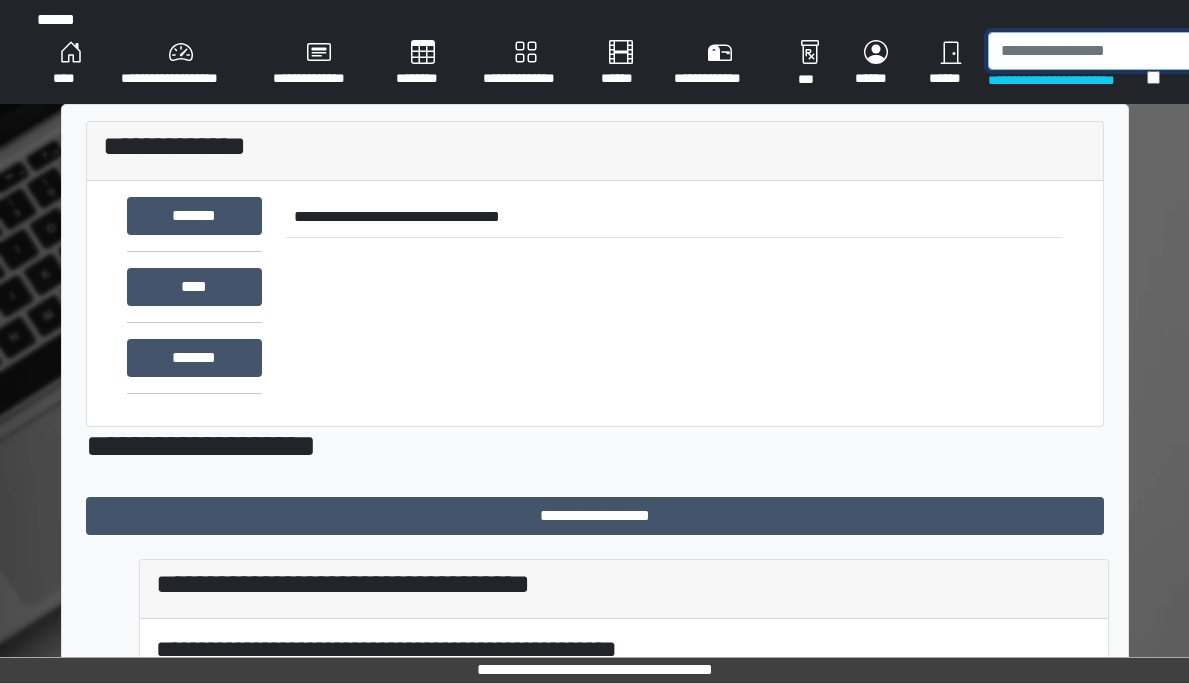 click at bounding box center (1091, 51) 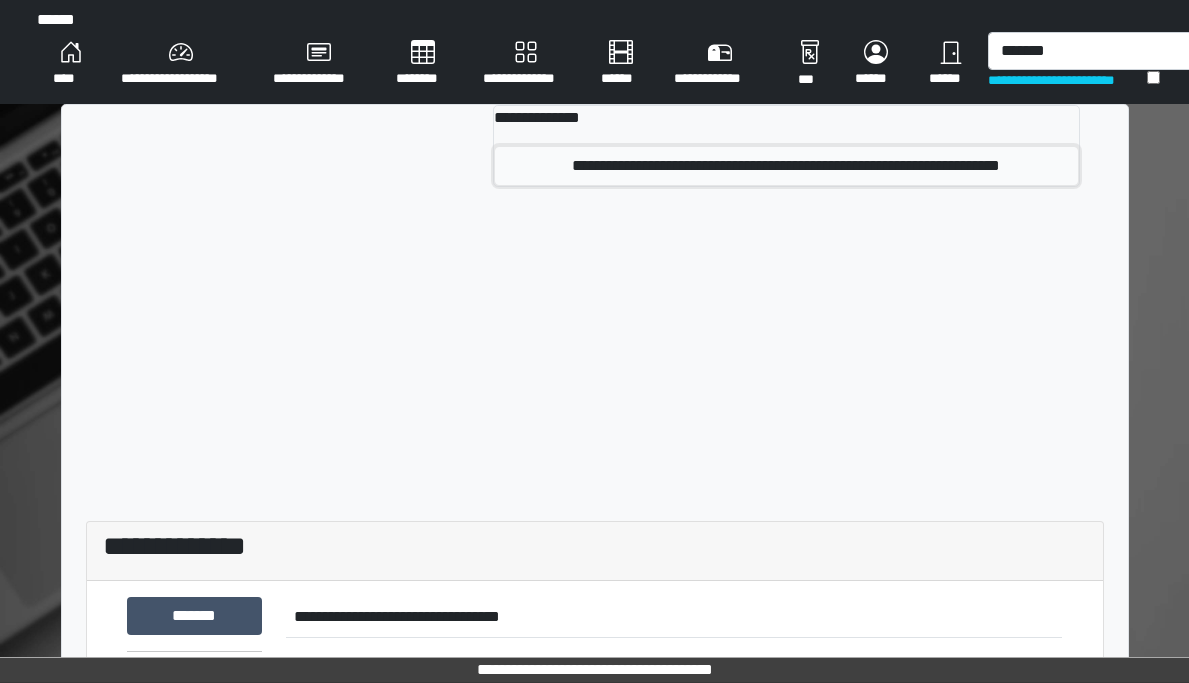 click on "[POSTAL_CODE]" at bounding box center [786, 166] 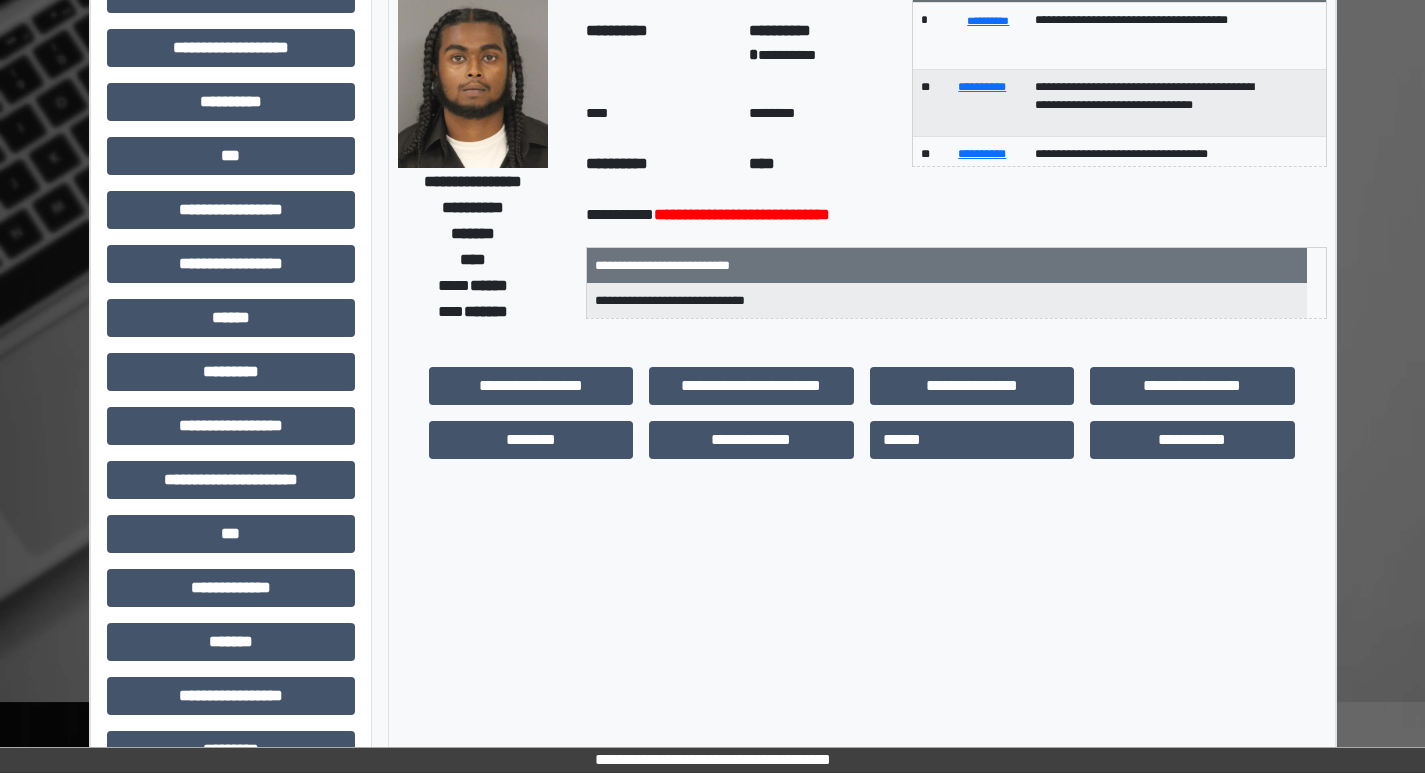 scroll, scrollTop: 0, scrollLeft: 0, axis: both 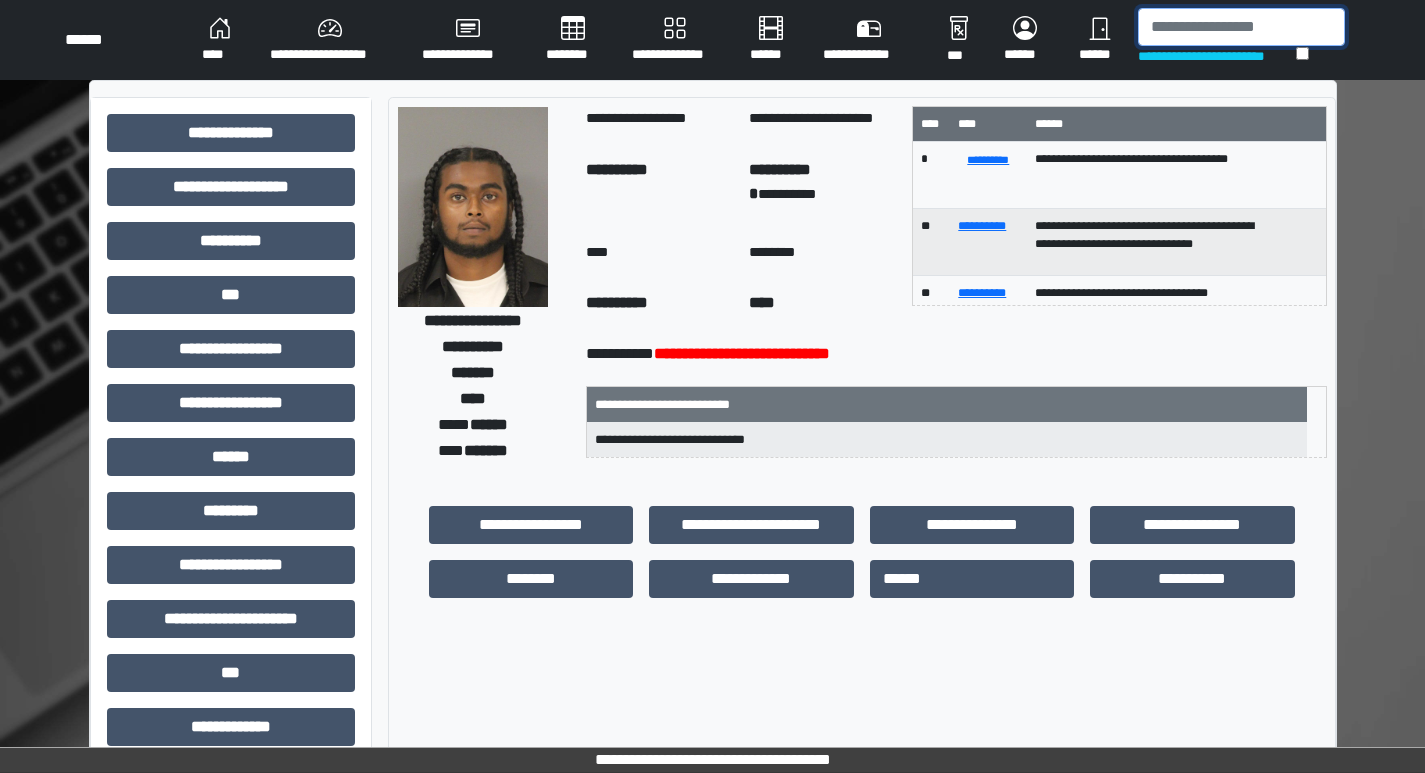 click at bounding box center [1241, 27] 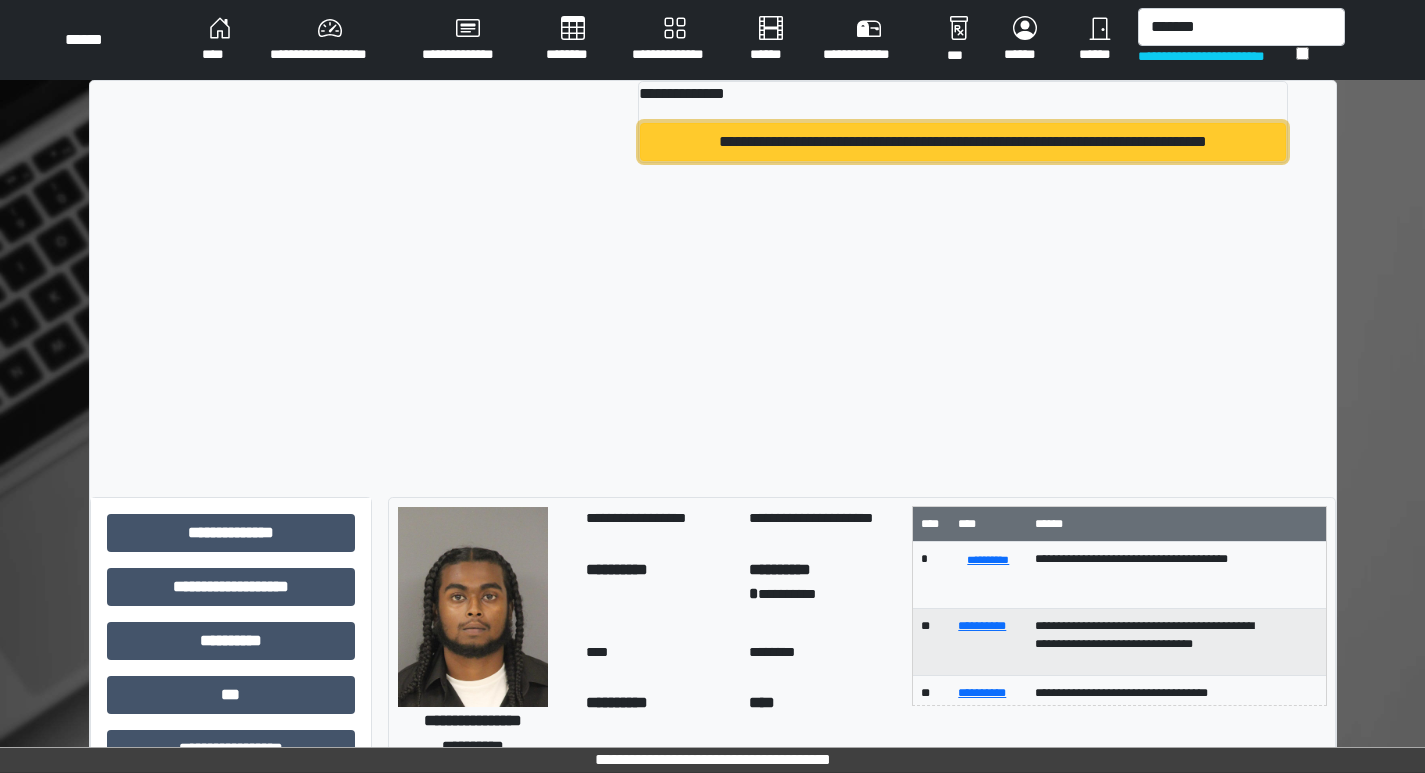 click on "[NUMBER] [STREET], [CITY], [STATE]" at bounding box center [963, 142] 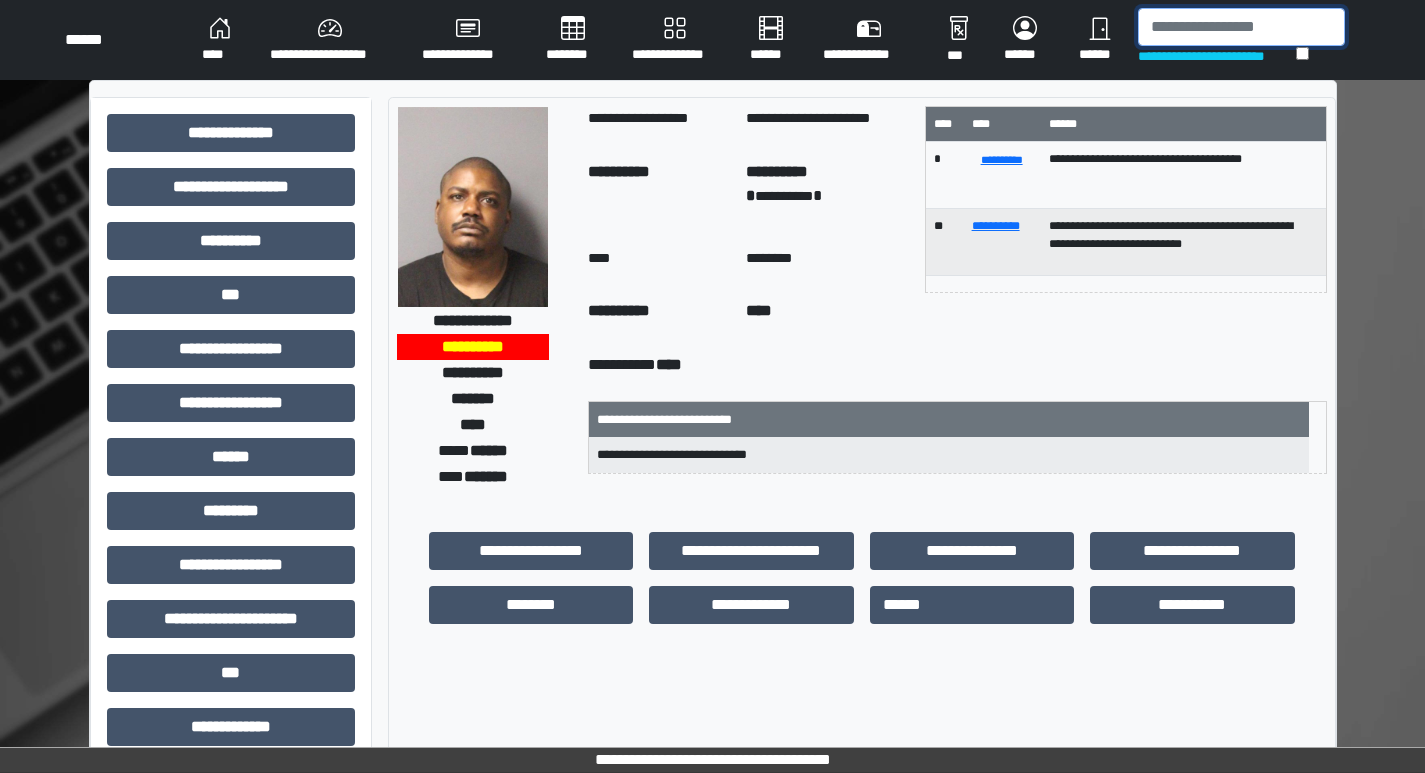 click at bounding box center [1241, 27] 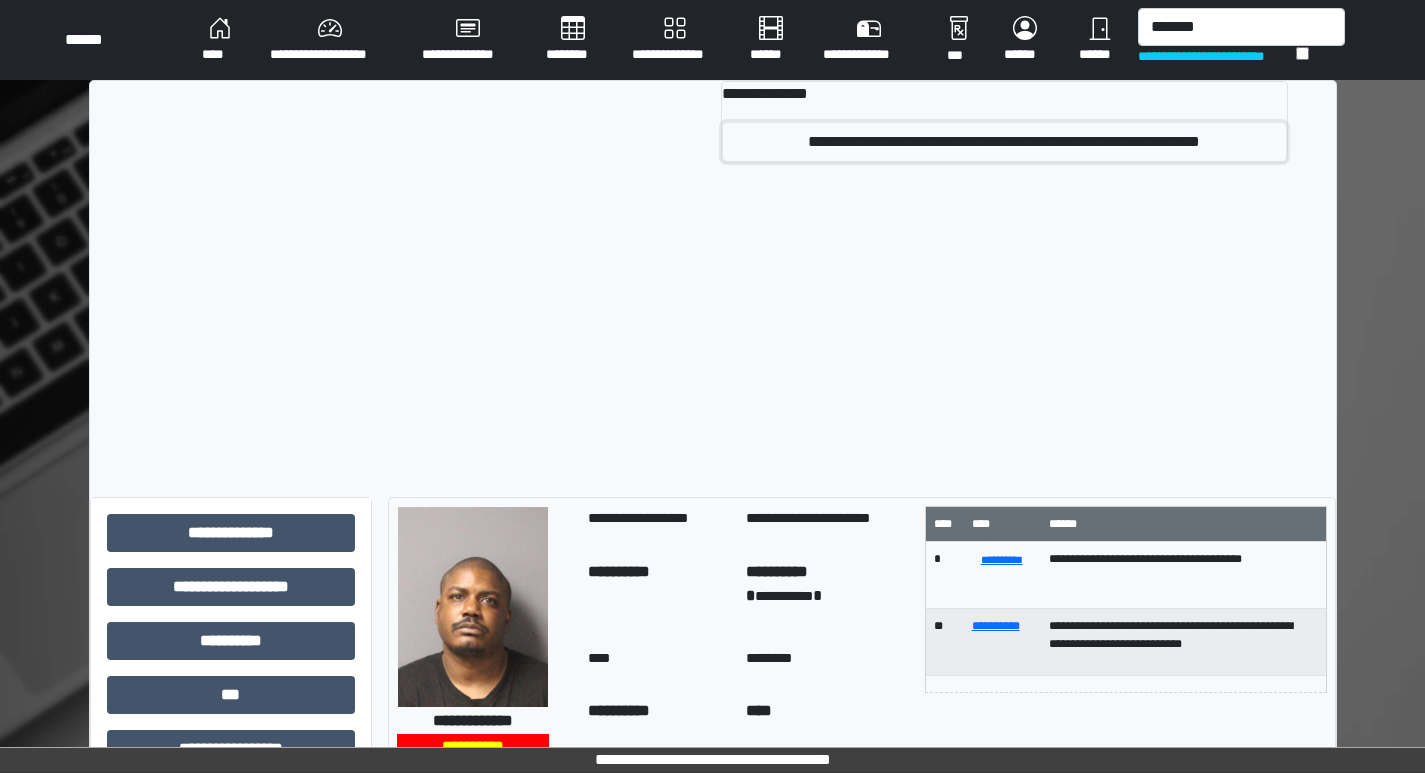 click on "[EMAIL]" at bounding box center (1004, 142) 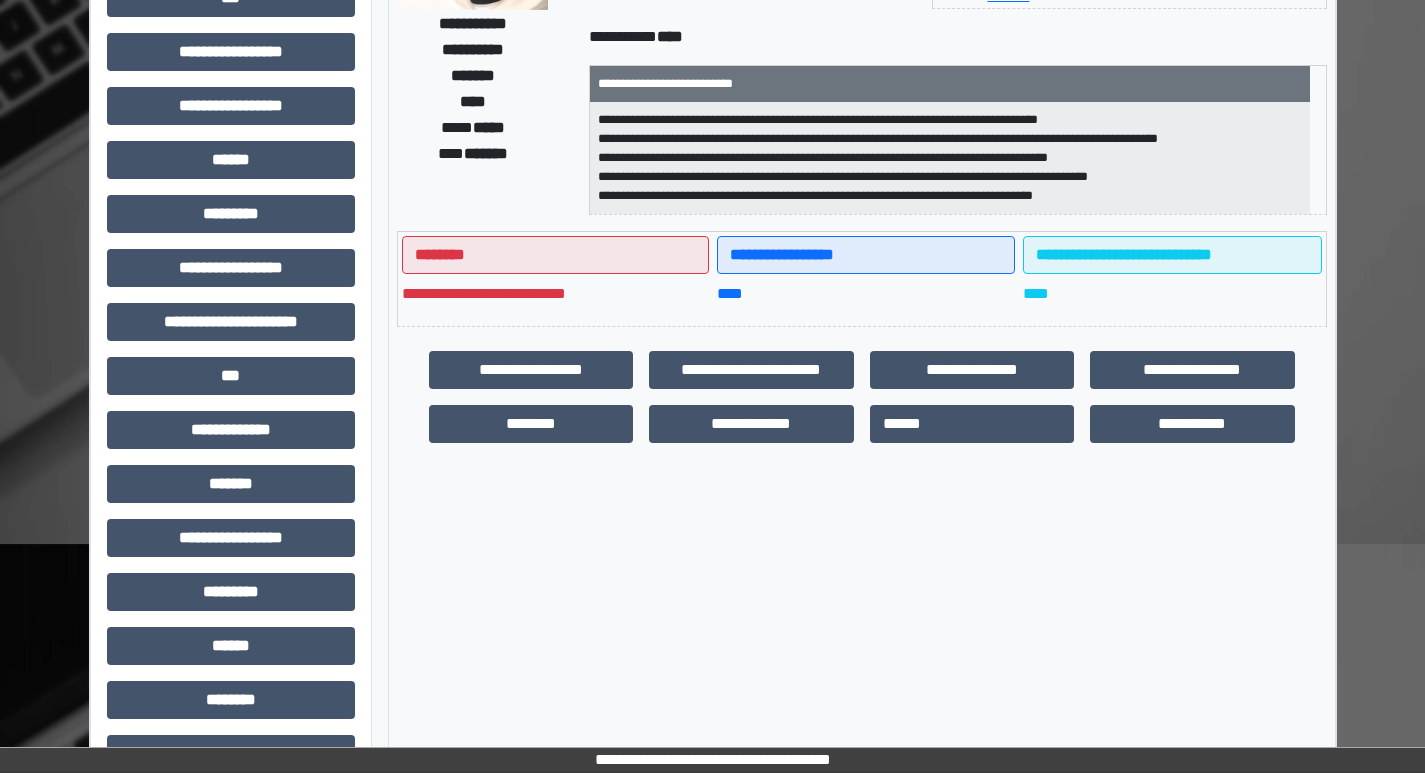 scroll, scrollTop: 400, scrollLeft: 0, axis: vertical 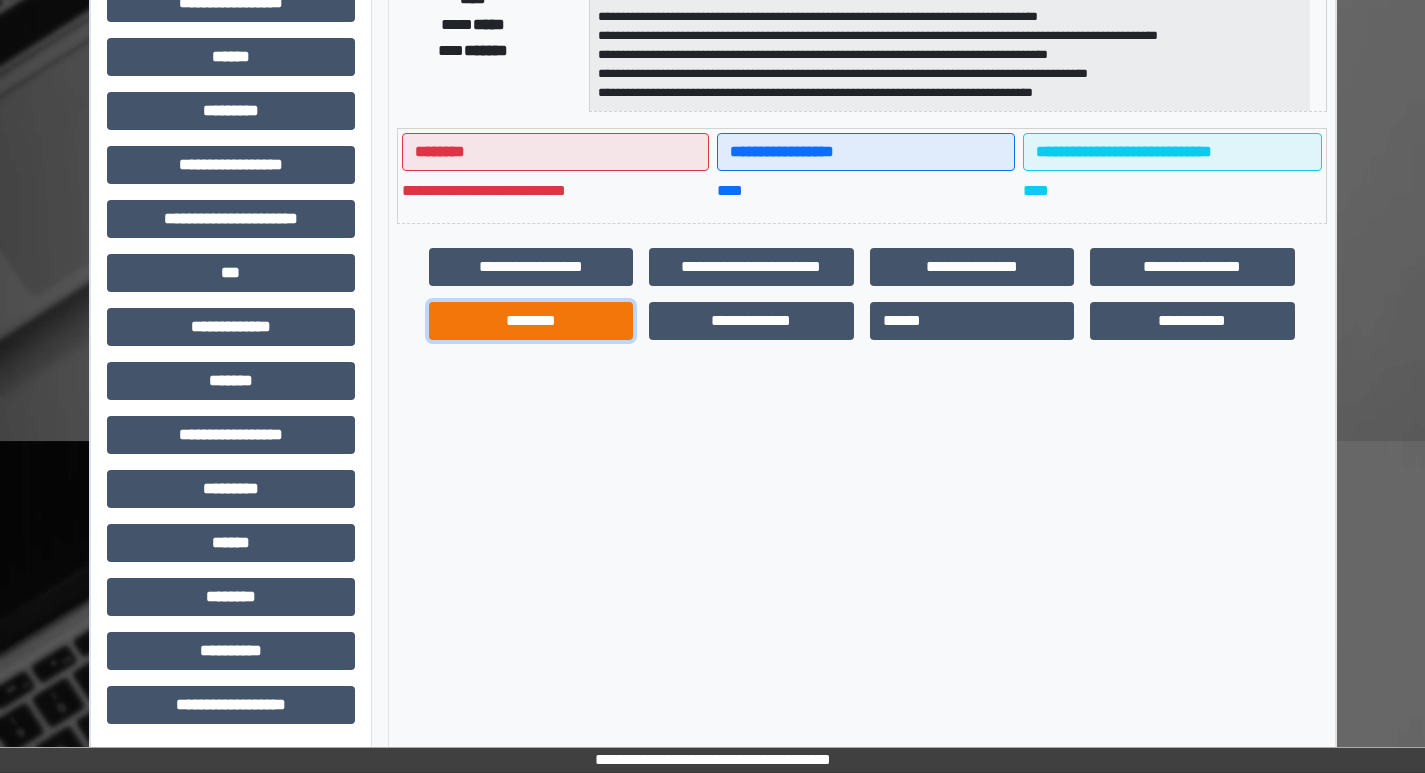 click on "[BIRTH_DATE]" at bounding box center [531, 267] 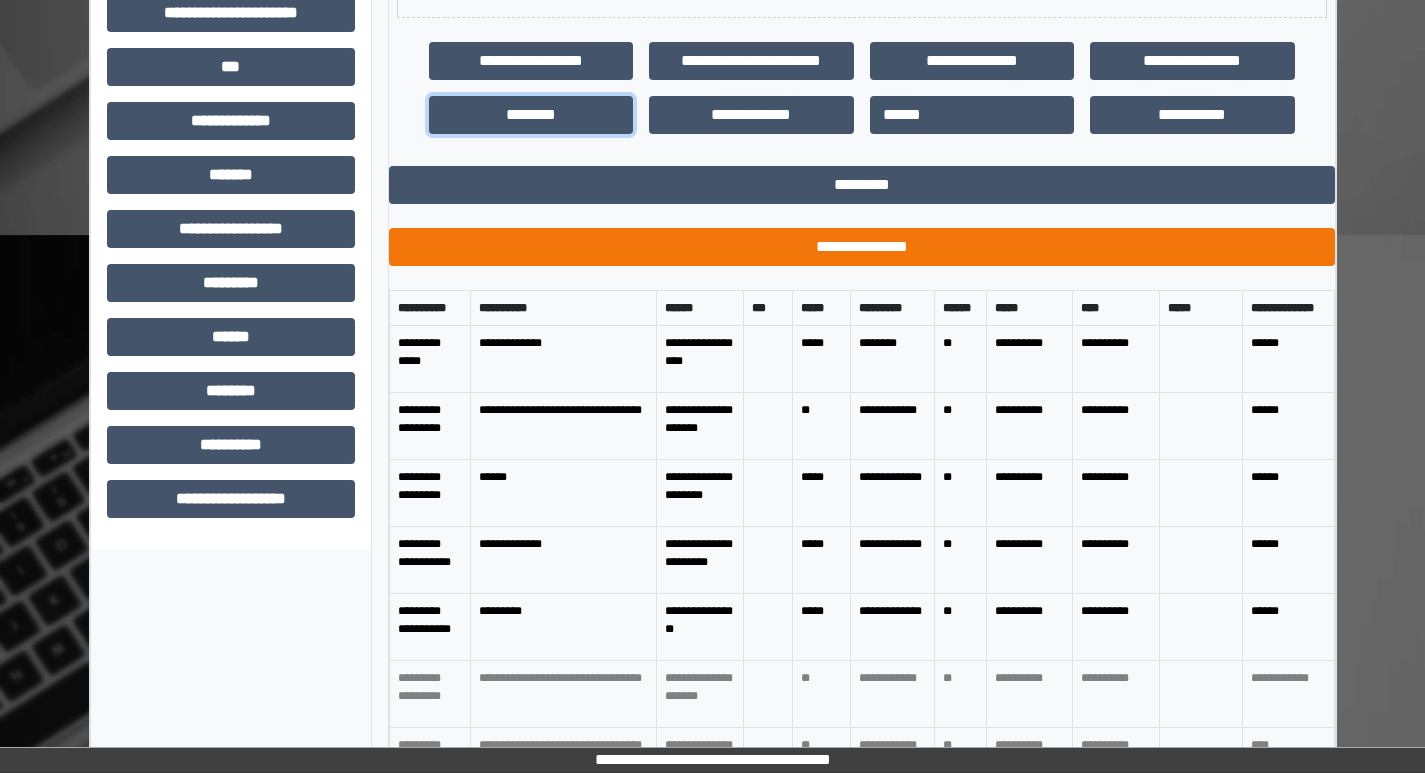 scroll, scrollTop: 621, scrollLeft: 0, axis: vertical 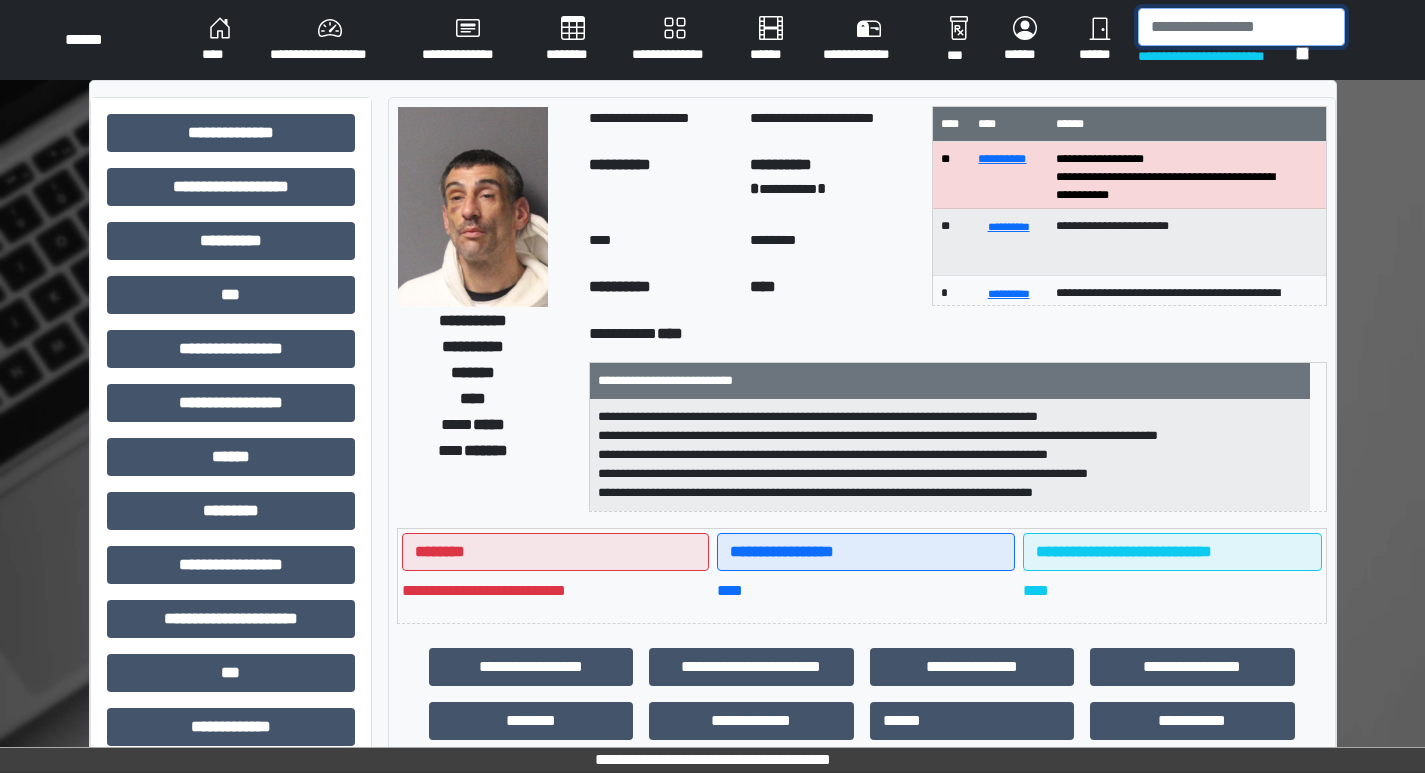 click at bounding box center [1241, 27] 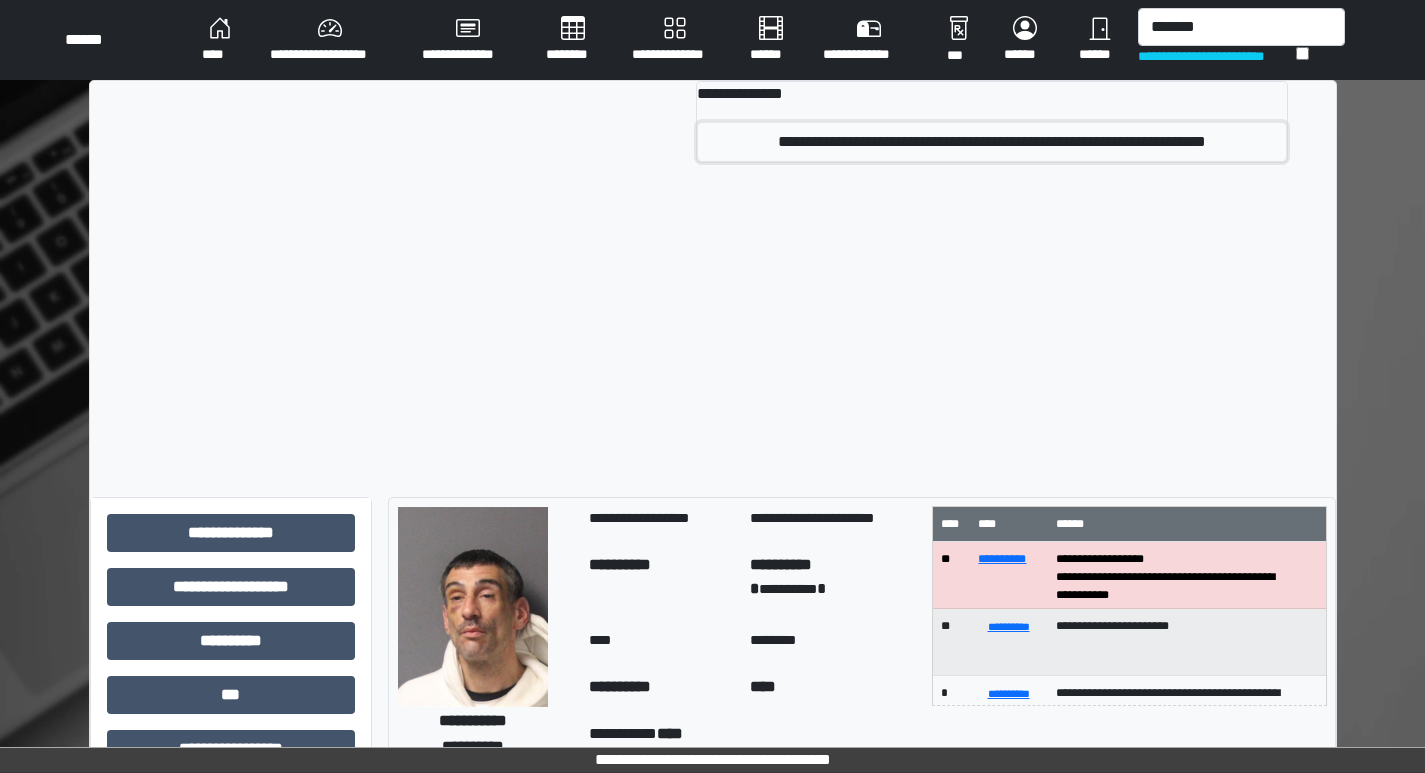 click on "[POSTAL_CODE]" at bounding box center [991, 142] 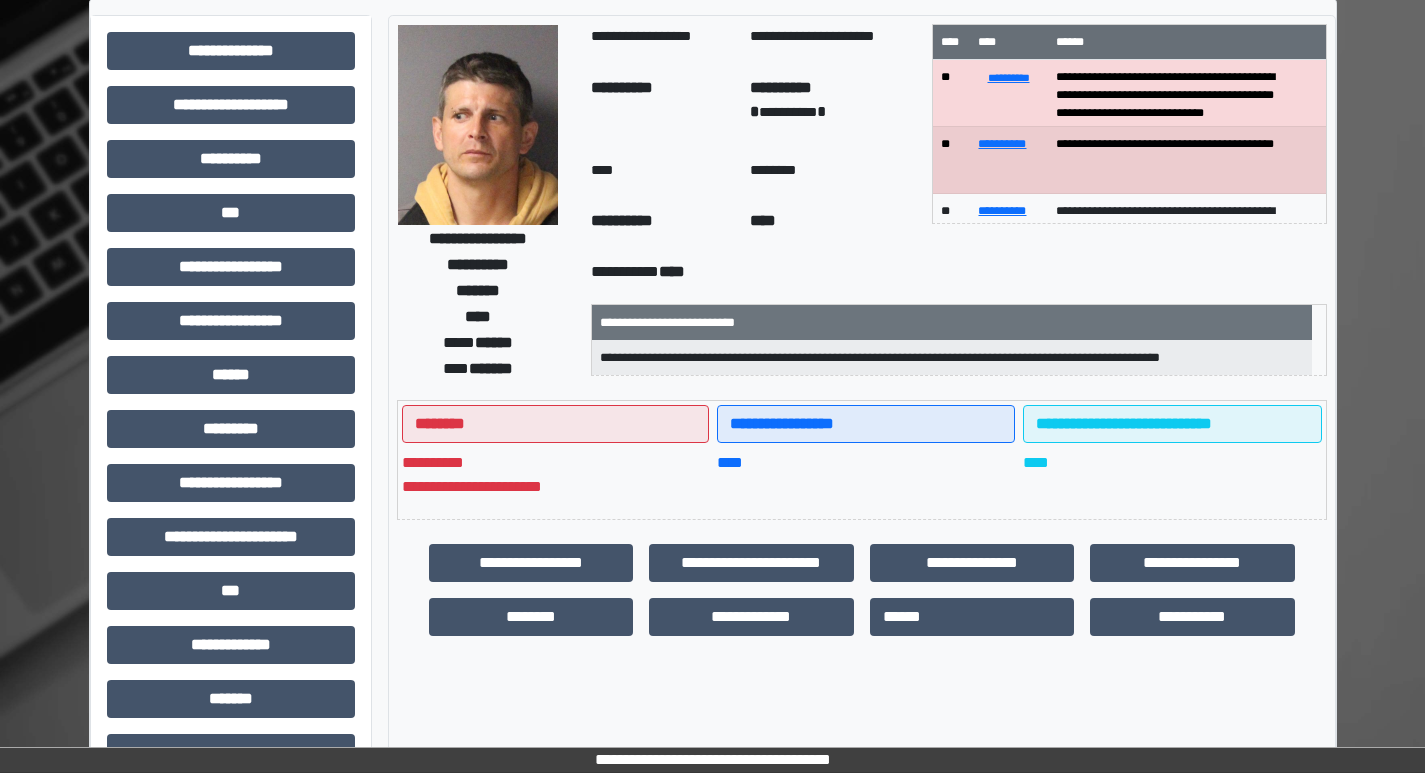 scroll, scrollTop: 300, scrollLeft: 0, axis: vertical 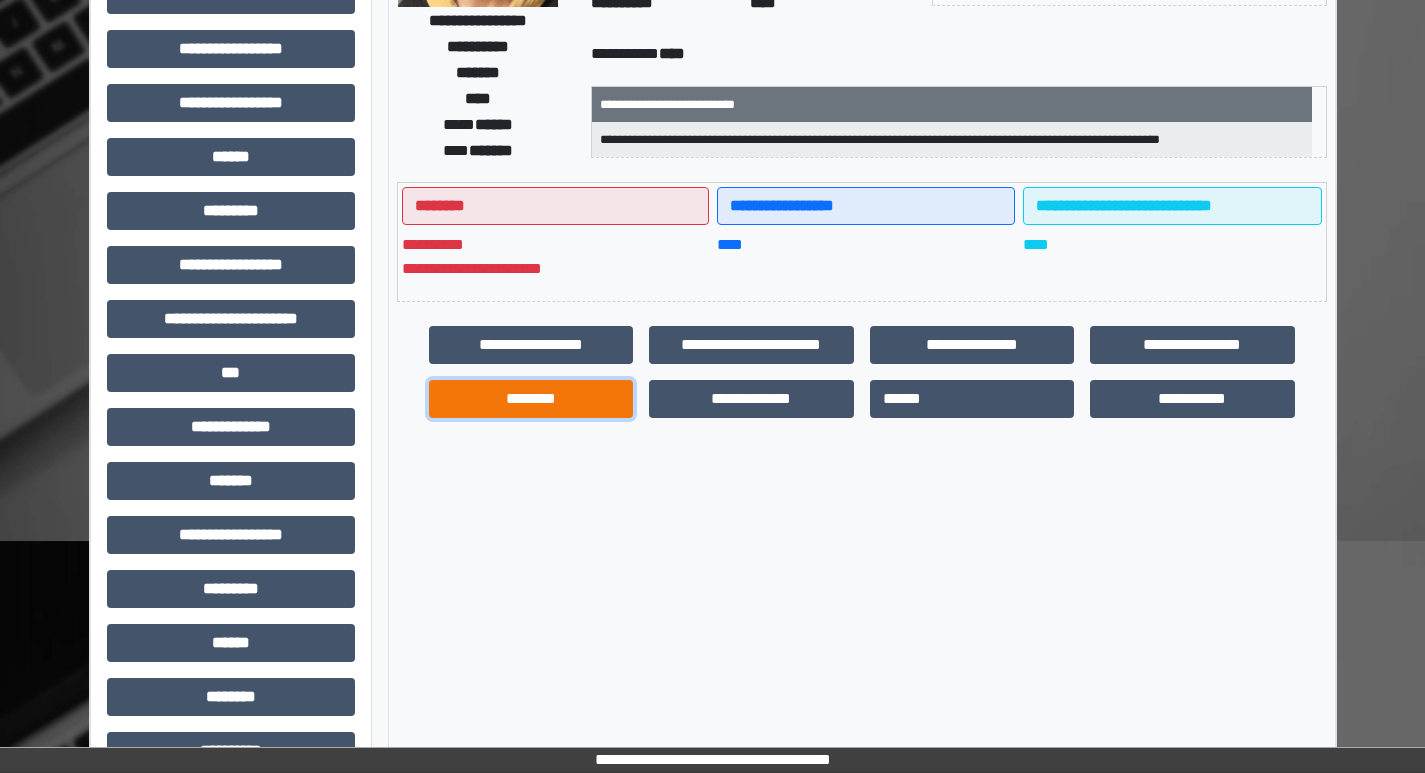 click on "[BIRTH_DATE]" at bounding box center (531, 345) 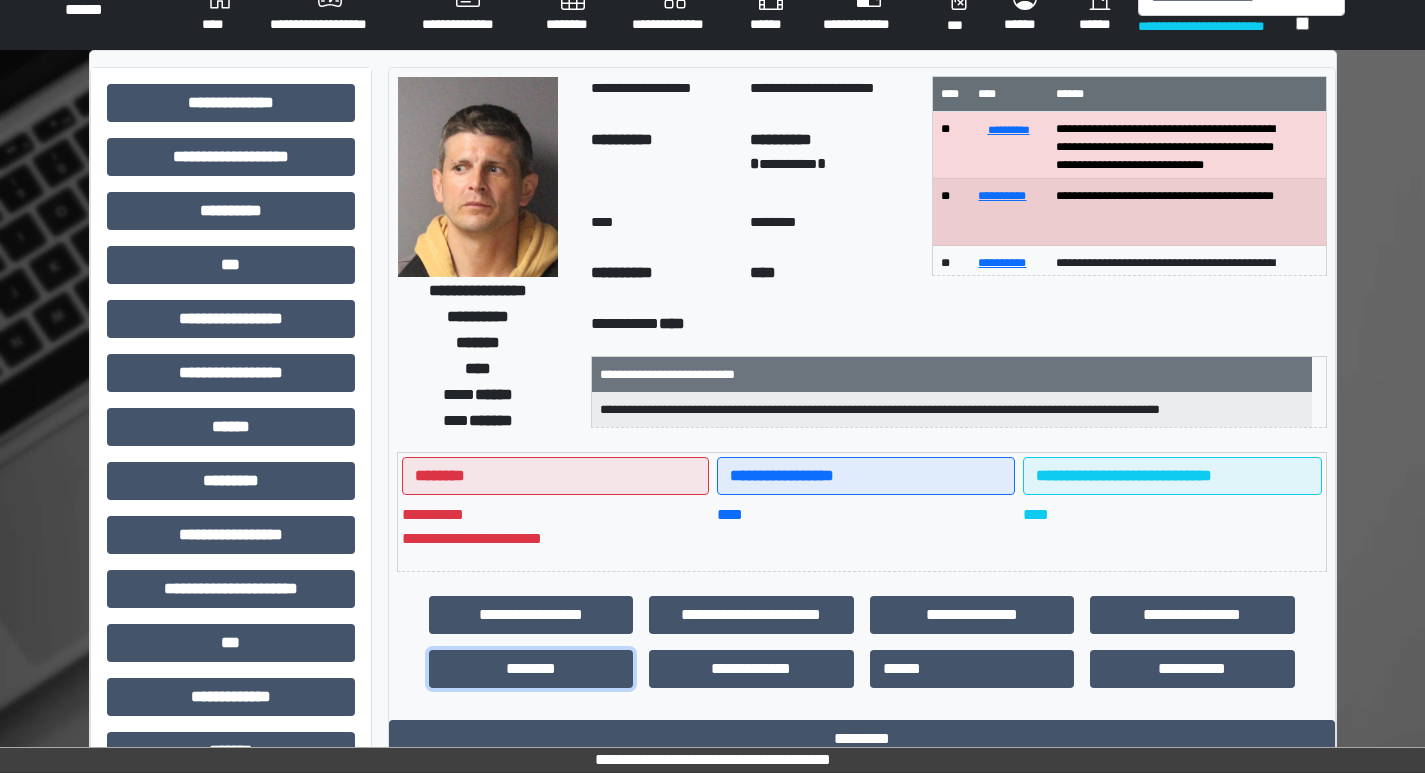 scroll, scrollTop: 0, scrollLeft: 0, axis: both 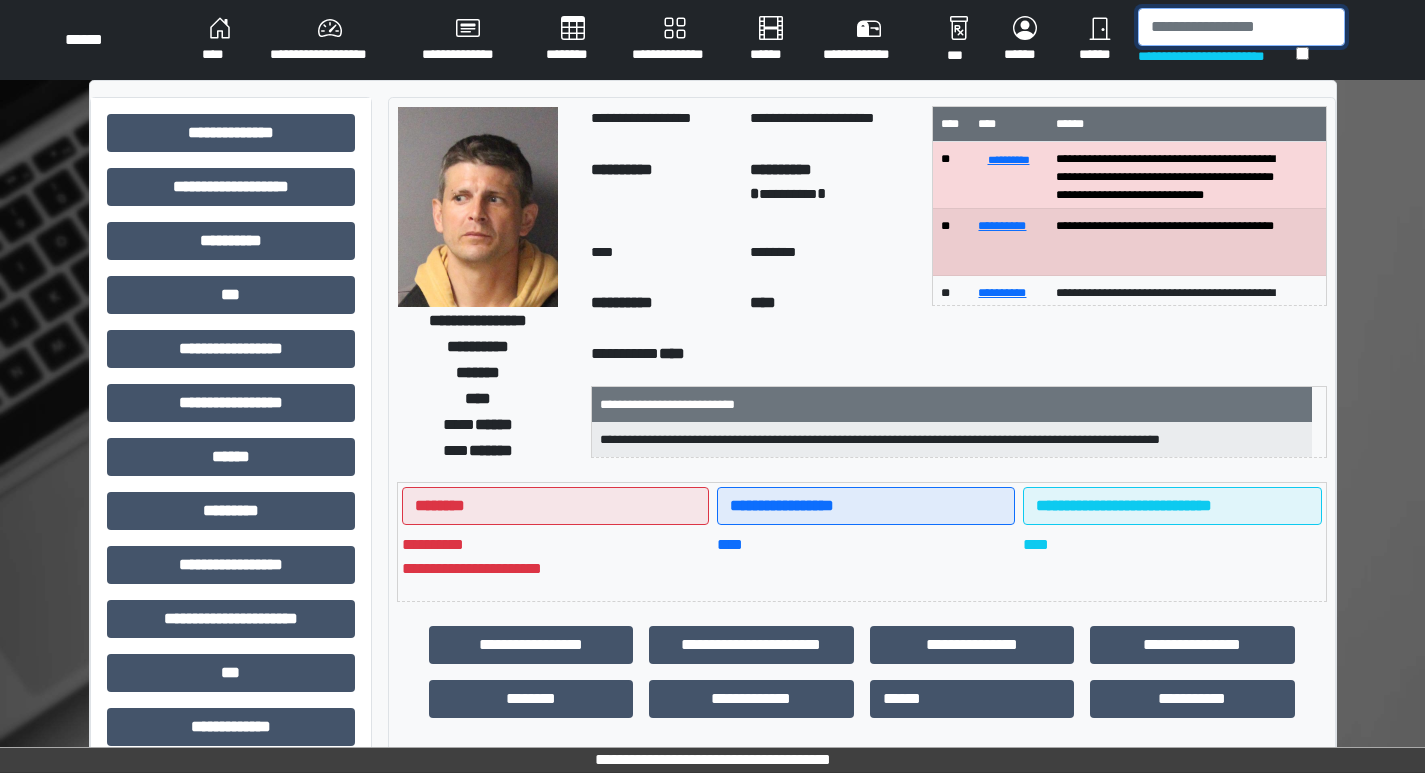 click at bounding box center (1241, 27) 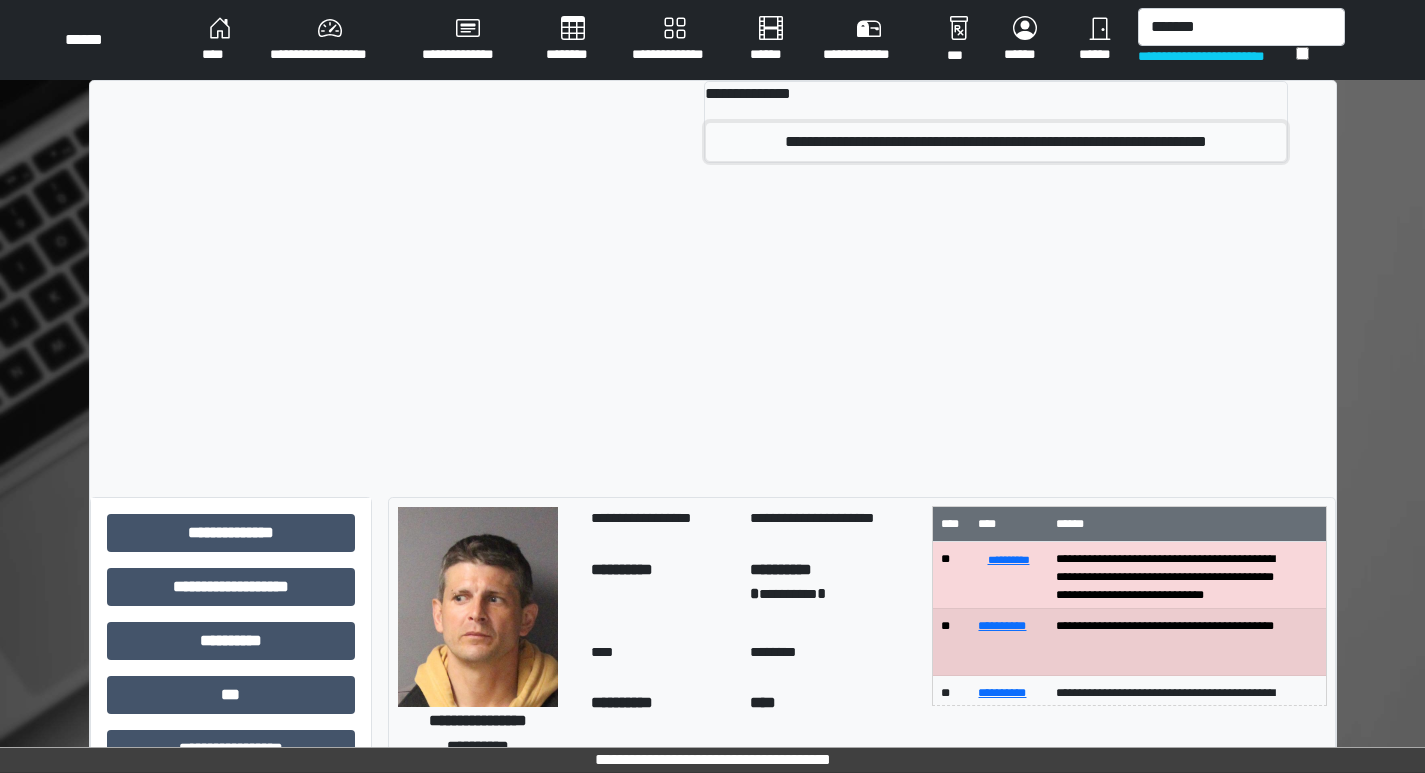click on "[PHONE]" at bounding box center (995, 142) 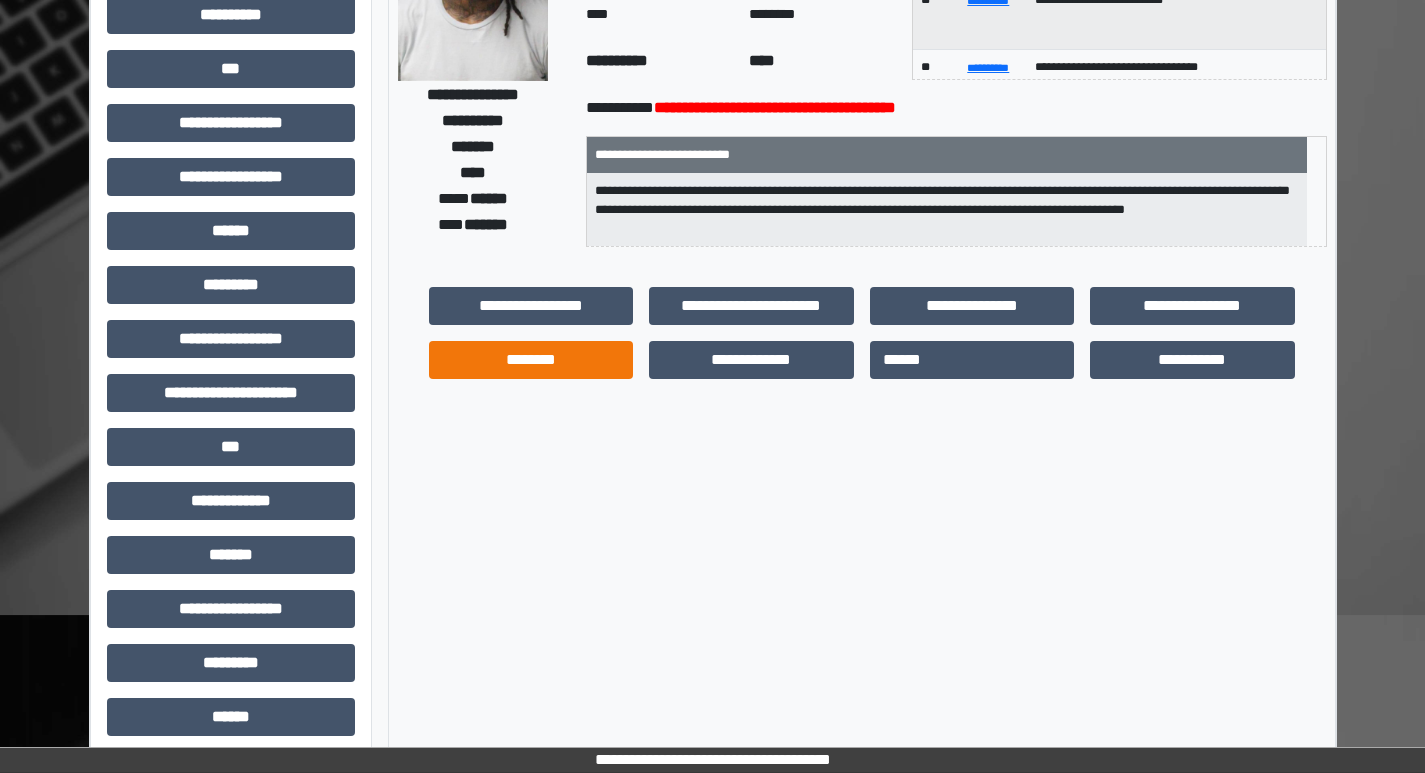 scroll, scrollTop: 300, scrollLeft: 0, axis: vertical 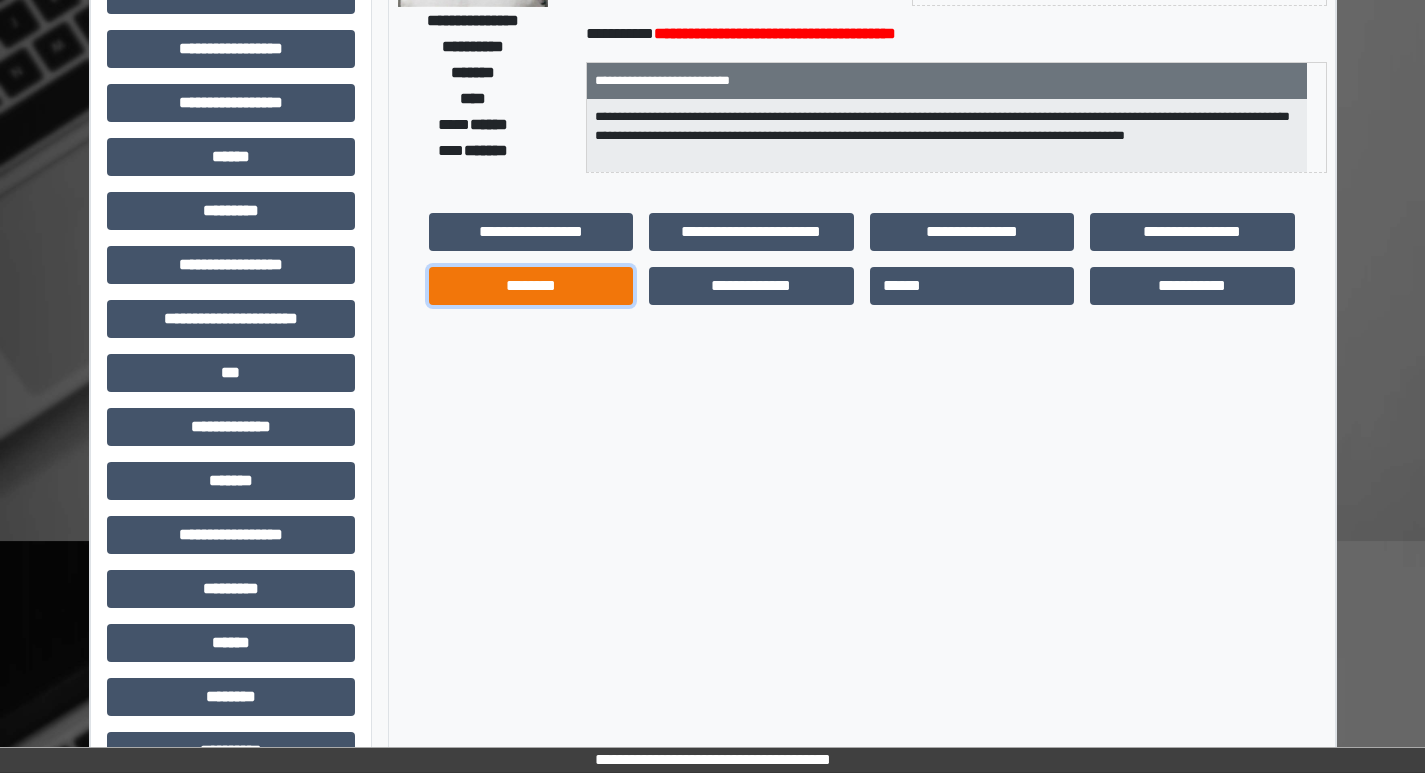 click on "[BIRTH_DATE]" at bounding box center (531, 232) 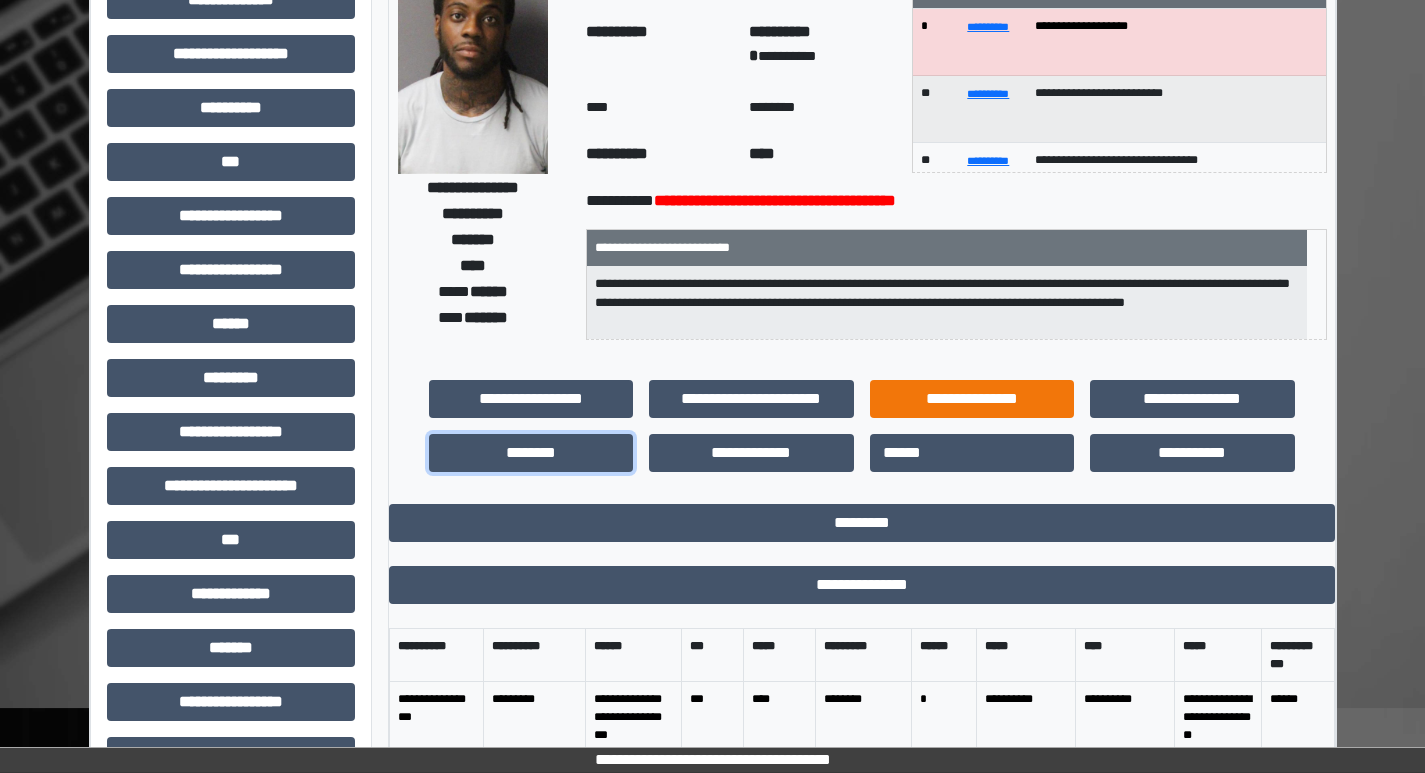 scroll, scrollTop: 0, scrollLeft: 0, axis: both 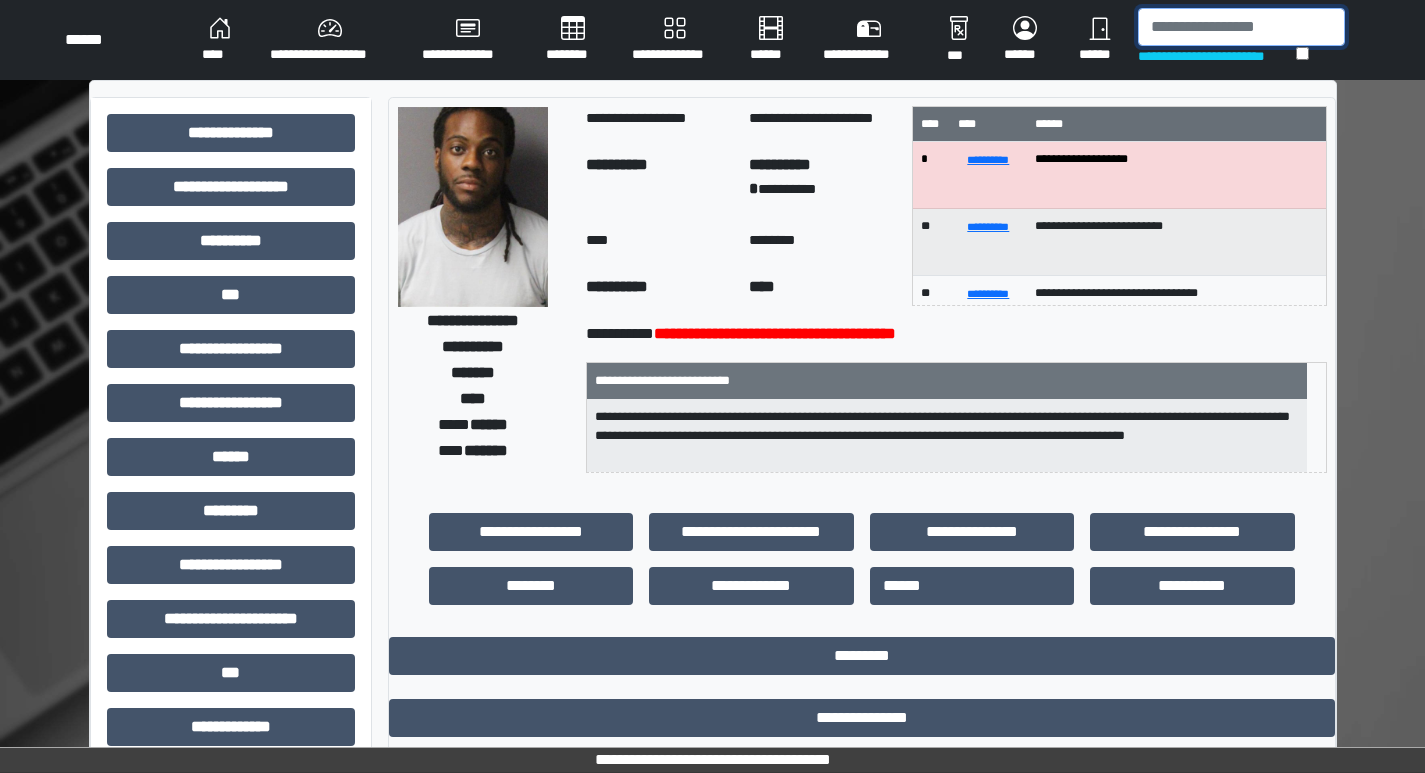click at bounding box center (1241, 27) 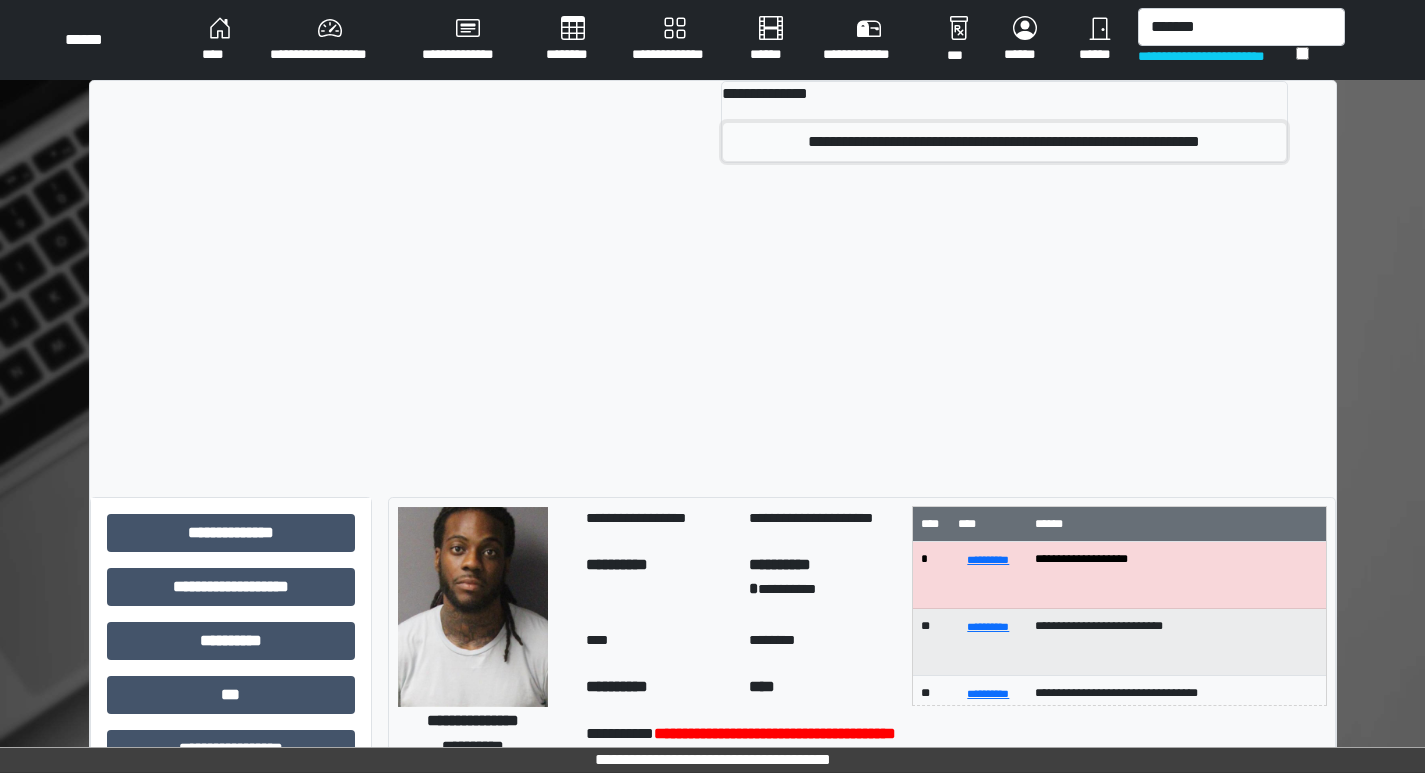 click on "[EMAIL]" at bounding box center [1004, 142] 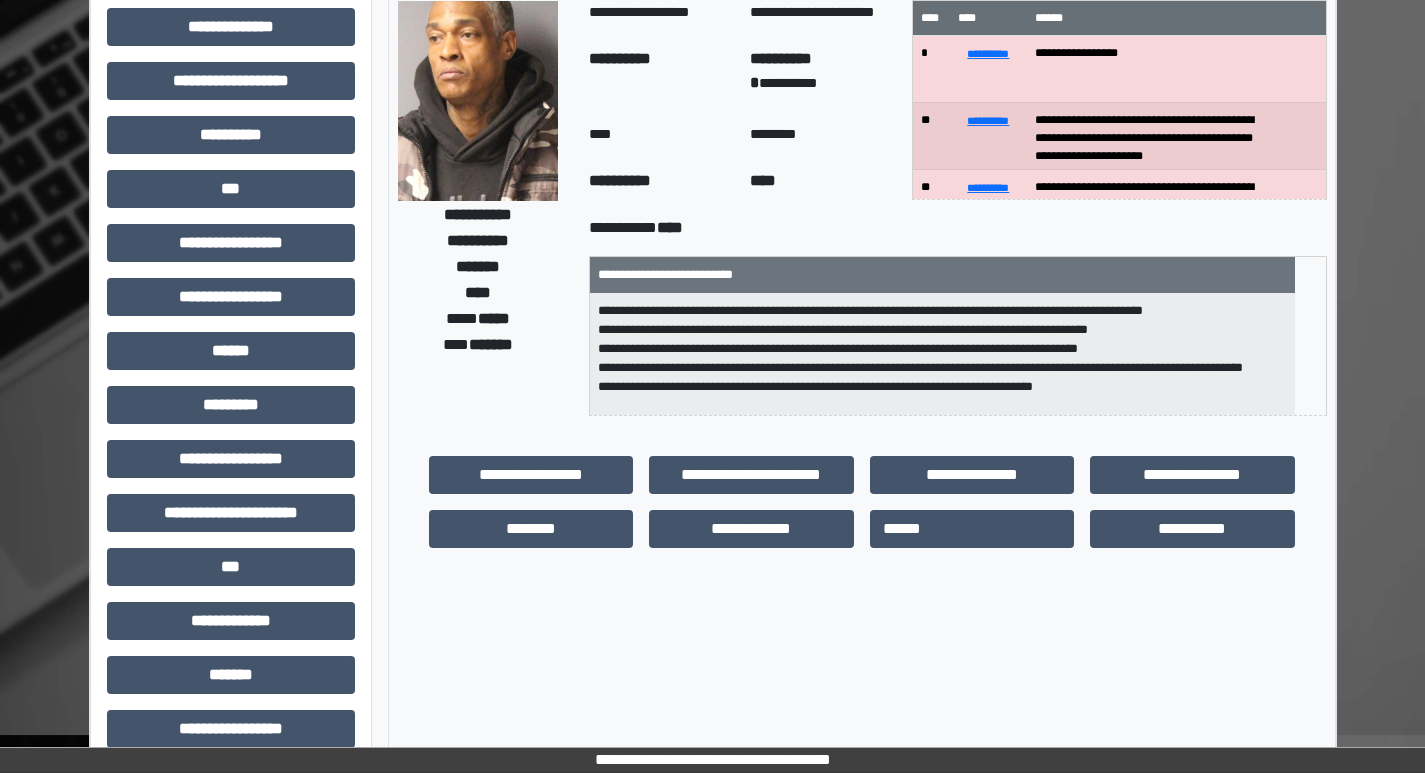 scroll, scrollTop: 300, scrollLeft: 0, axis: vertical 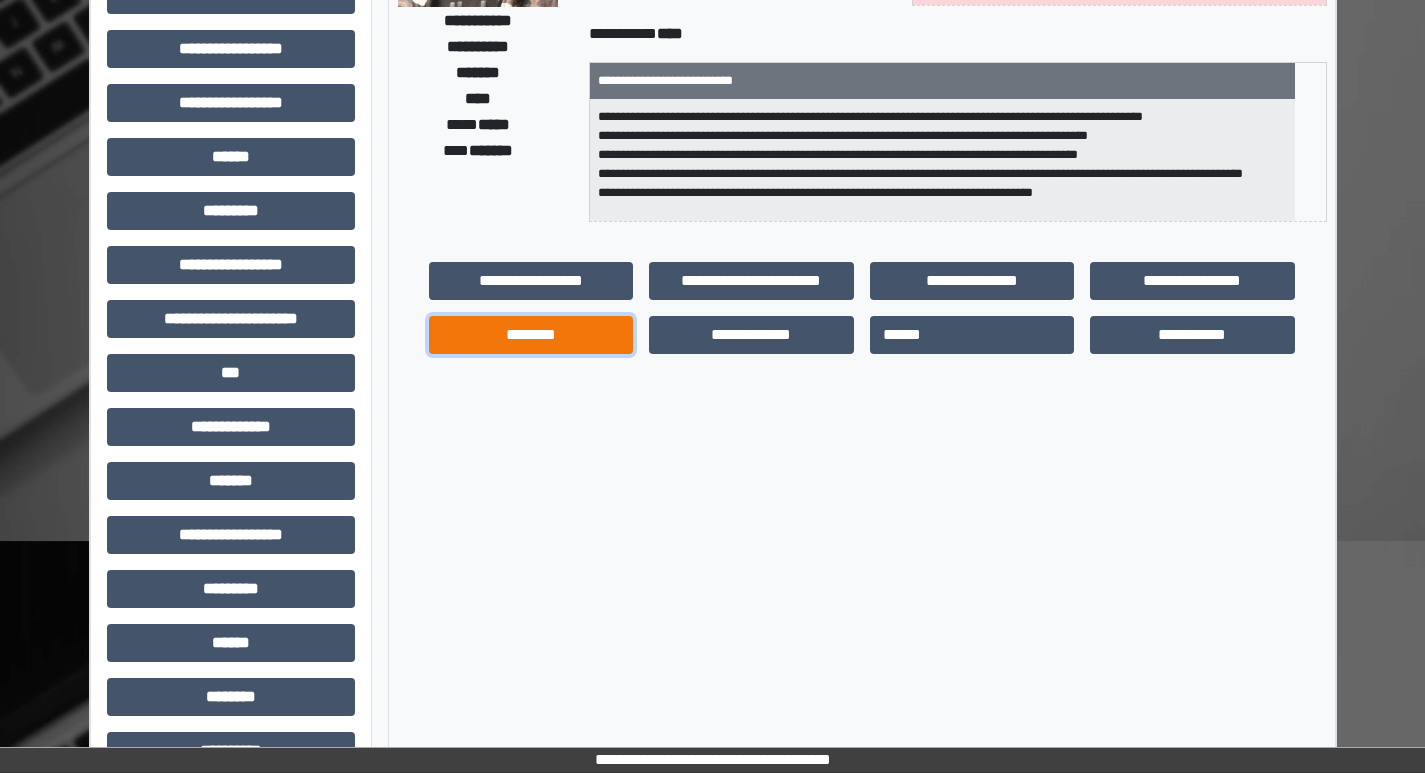click on "[BIRTH_DATE]" at bounding box center (531, 281) 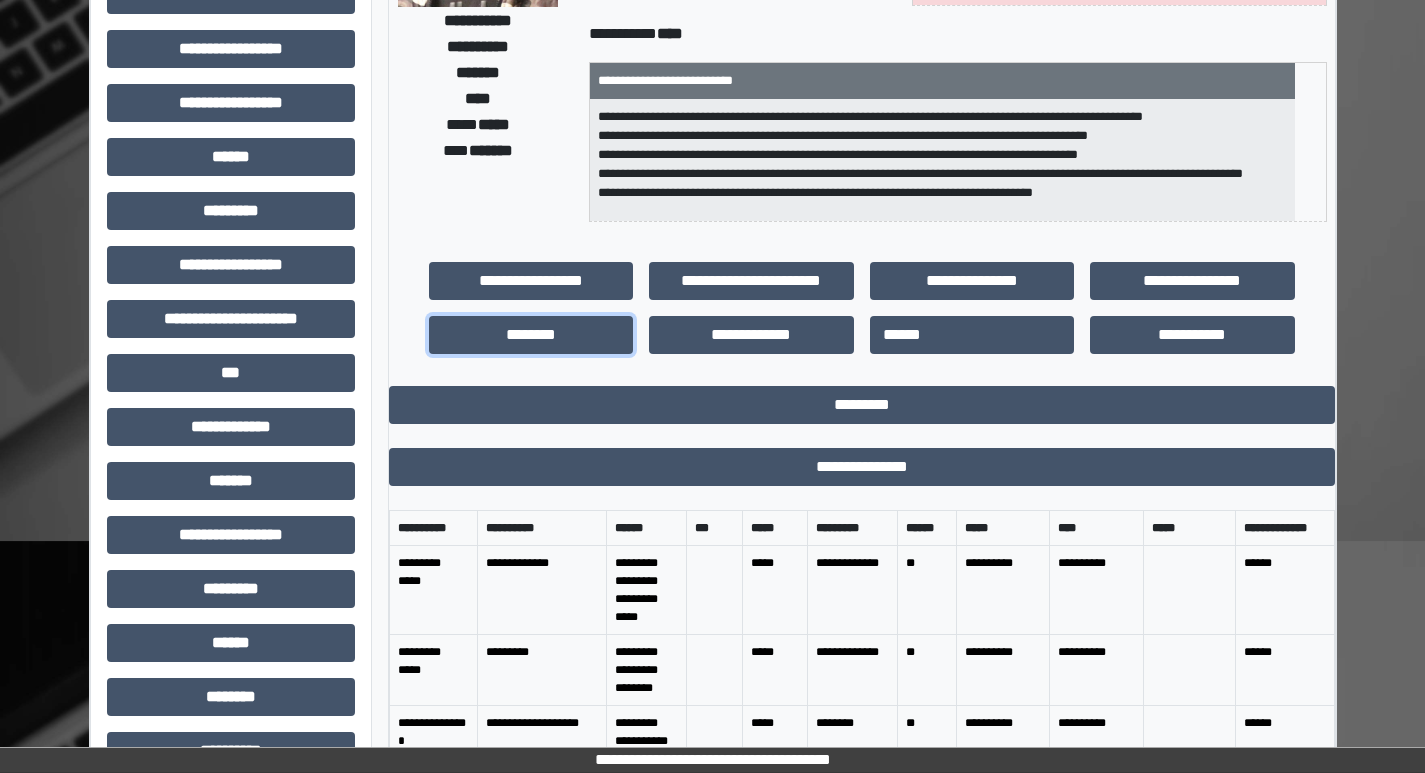 scroll, scrollTop: 6, scrollLeft: 0, axis: vertical 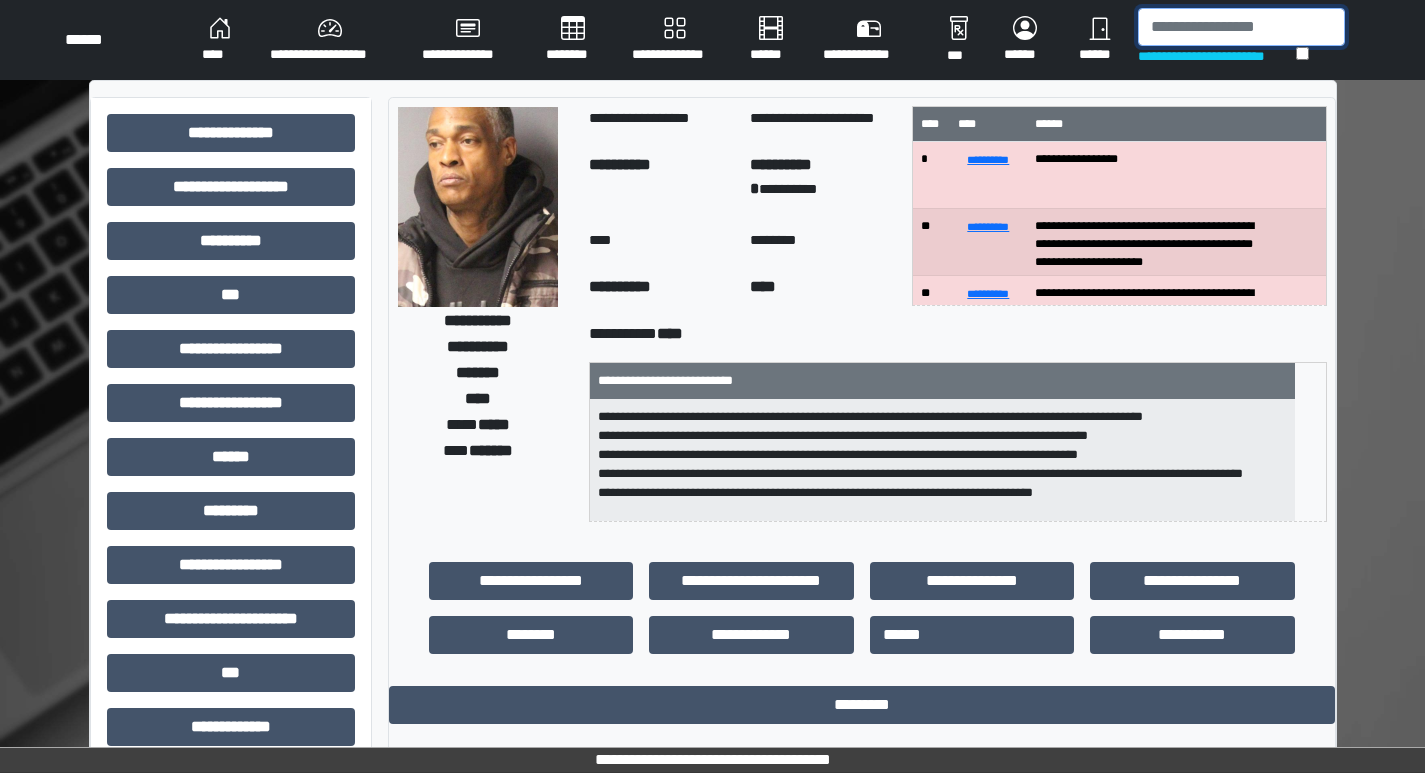 click at bounding box center [1241, 27] 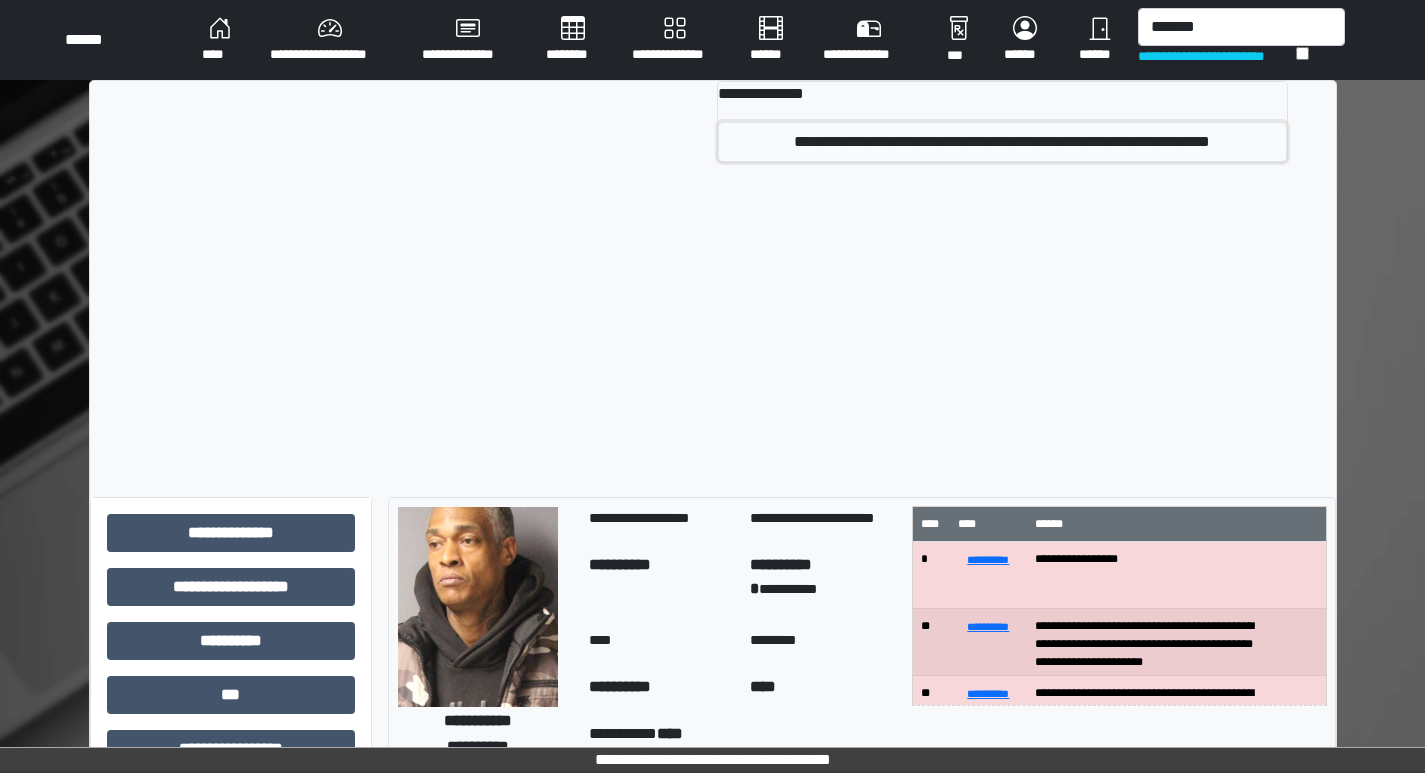 click on "[COORDINATES]" at bounding box center [1002, 142] 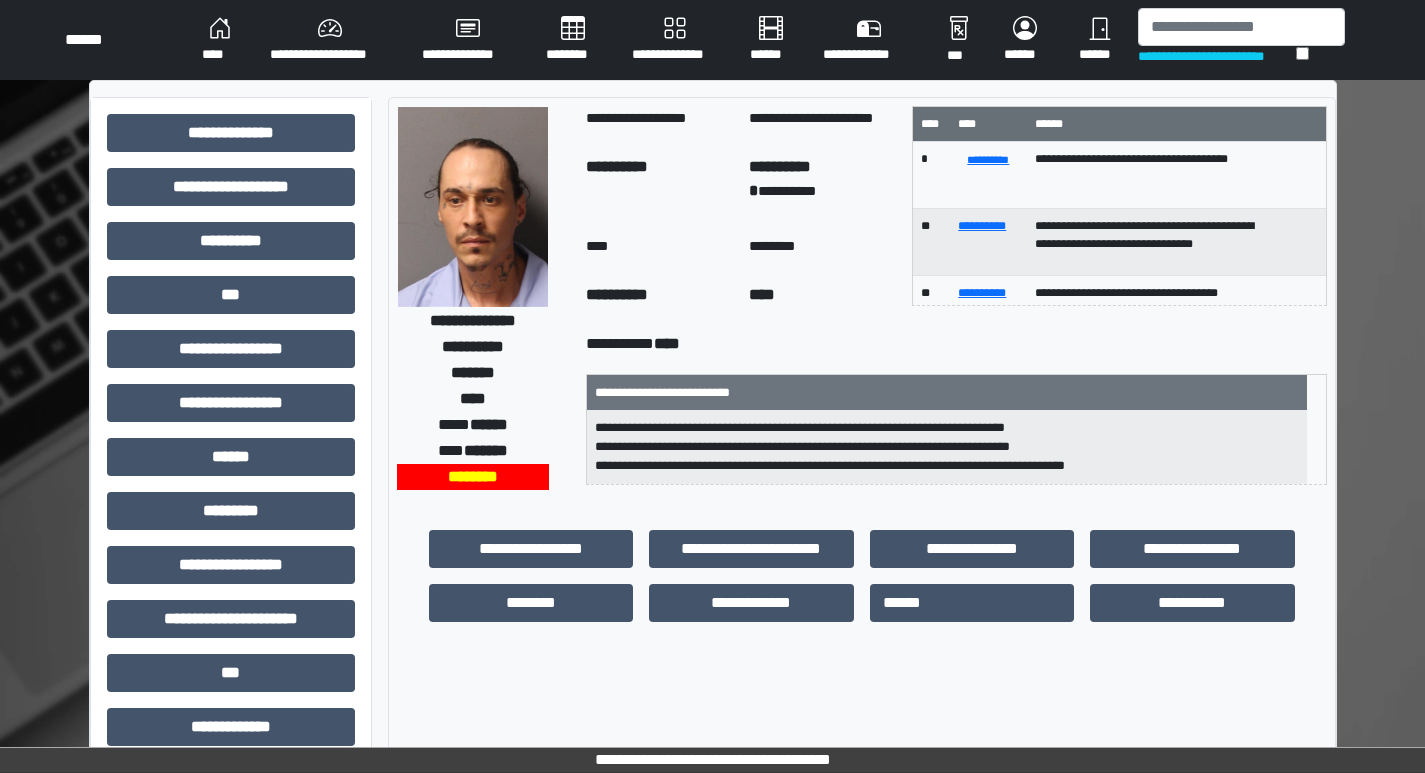 click on "[BIRTH_DATE]" at bounding box center (531, 603) 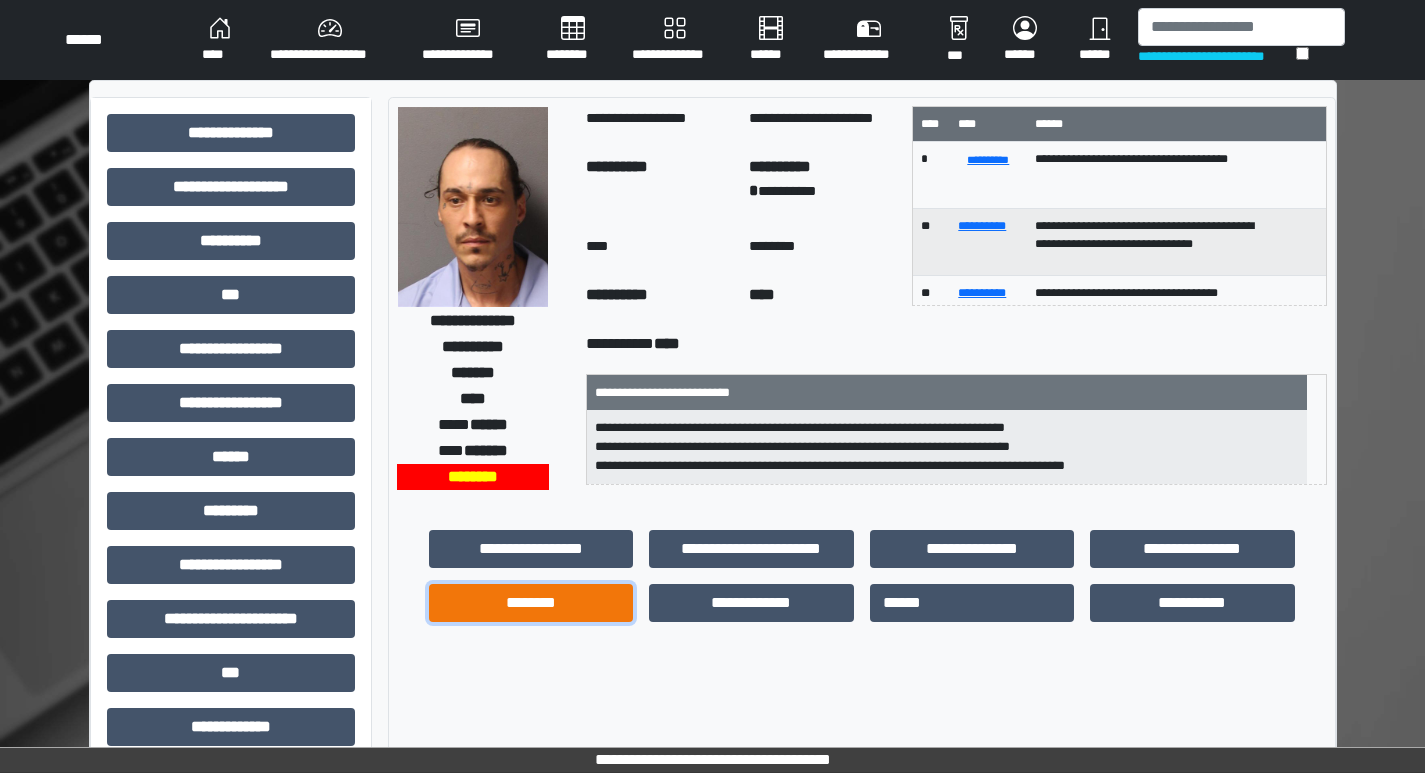 click on "[BIRTH_DATE]" at bounding box center [531, 549] 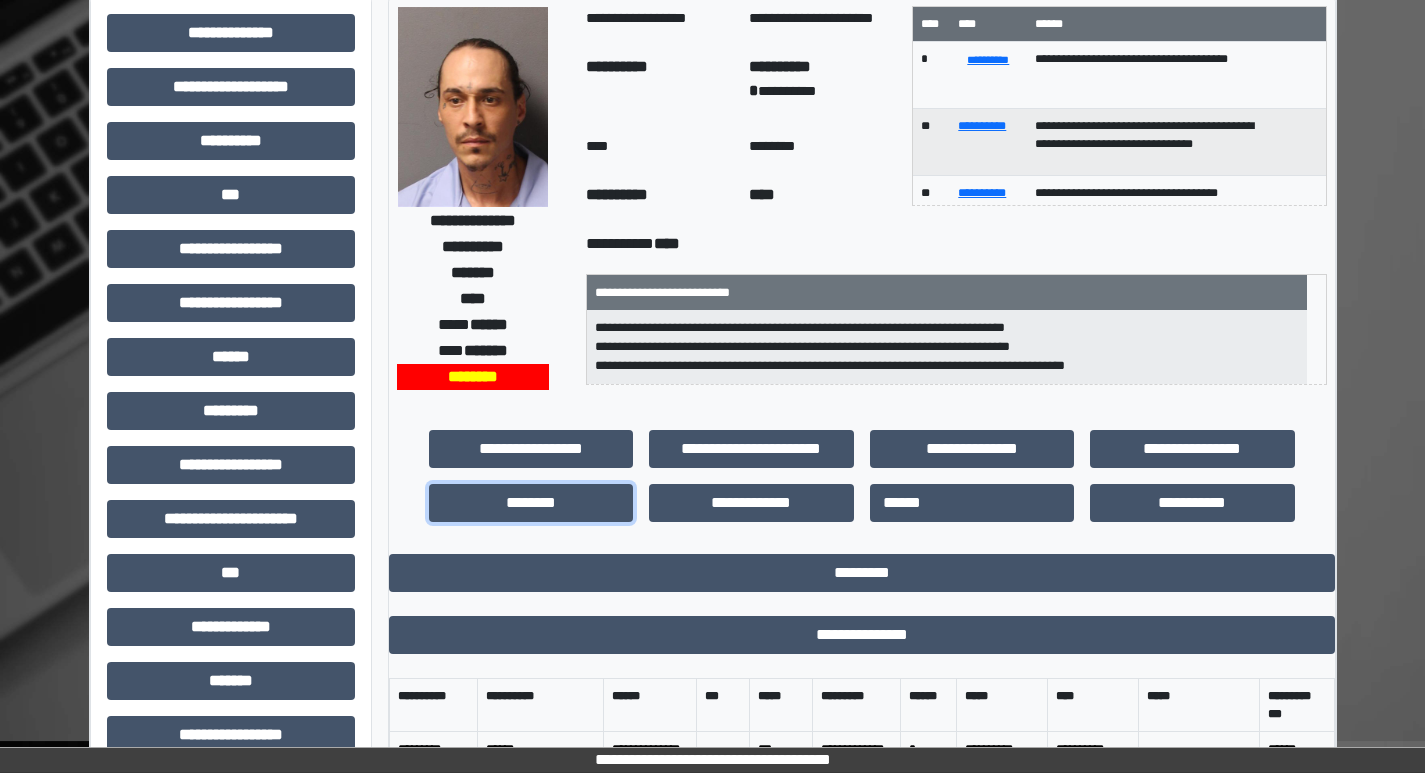 scroll, scrollTop: 0, scrollLeft: 0, axis: both 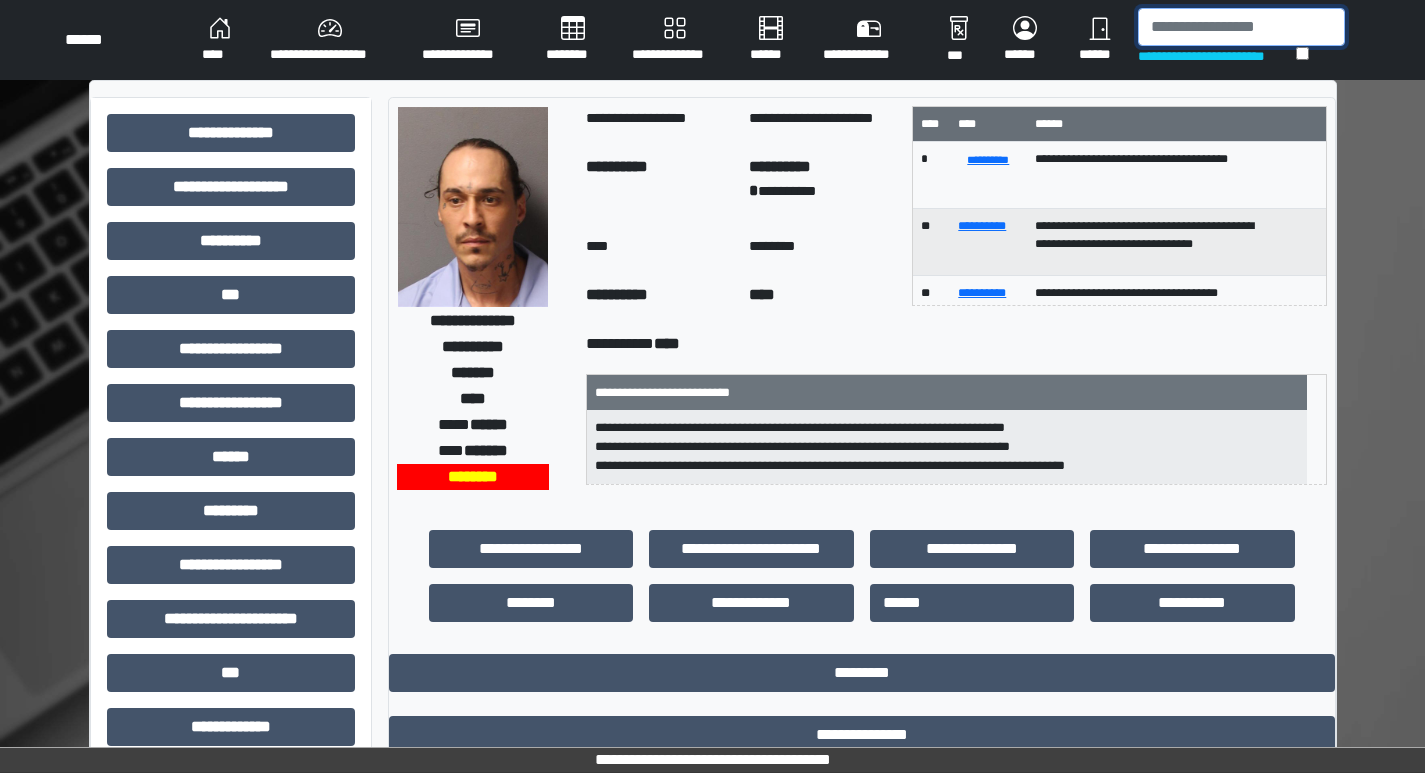 click at bounding box center (1241, 27) 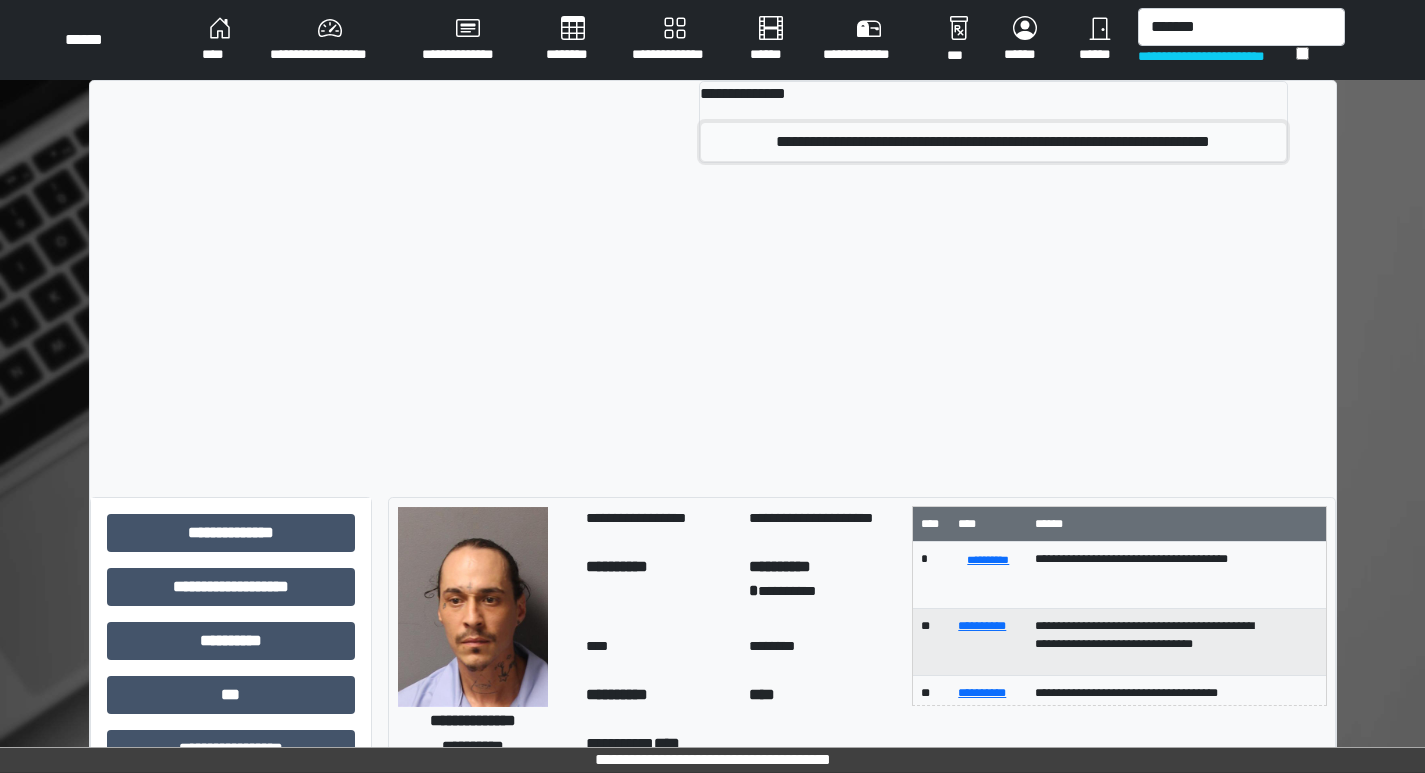 click on "[PASSPORT]" at bounding box center (993, 142) 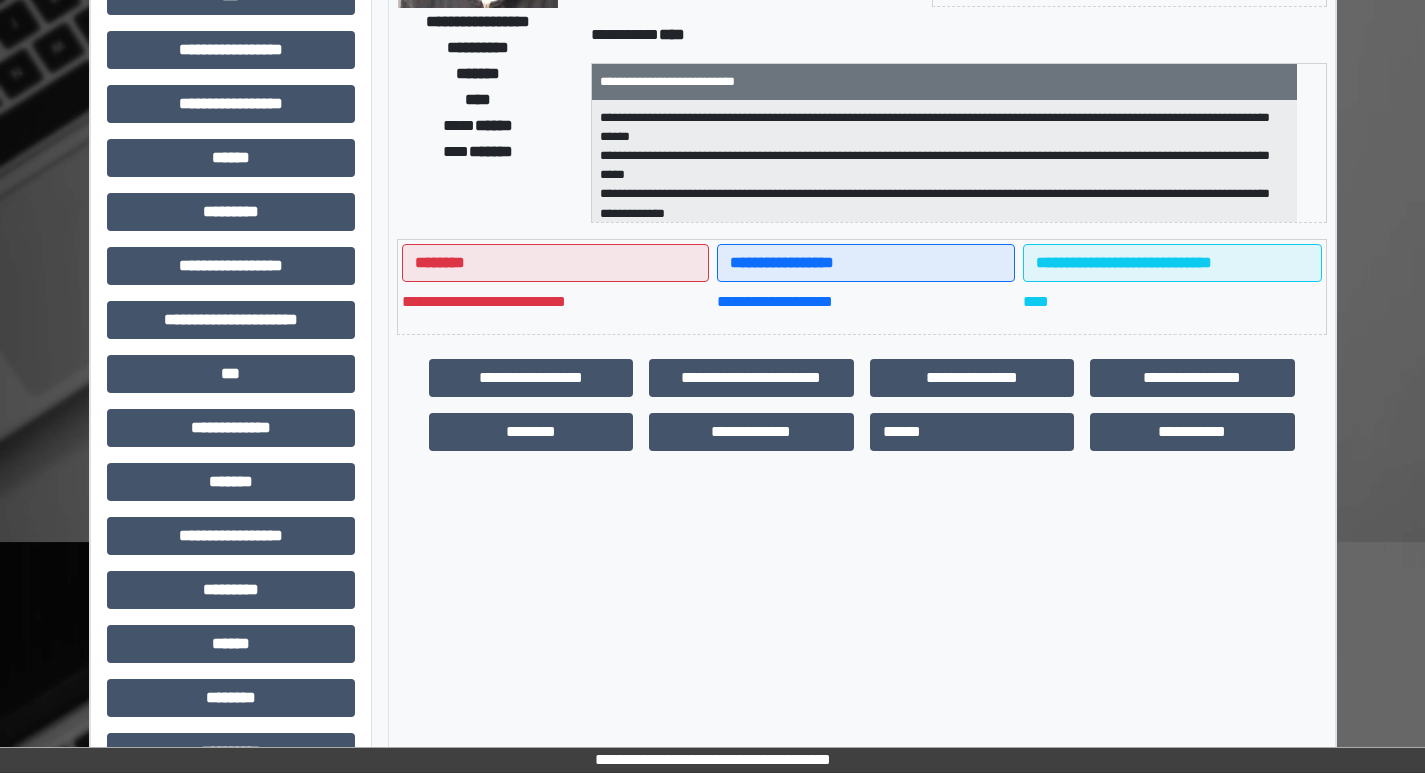scroll, scrollTop: 300, scrollLeft: 0, axis: vertical 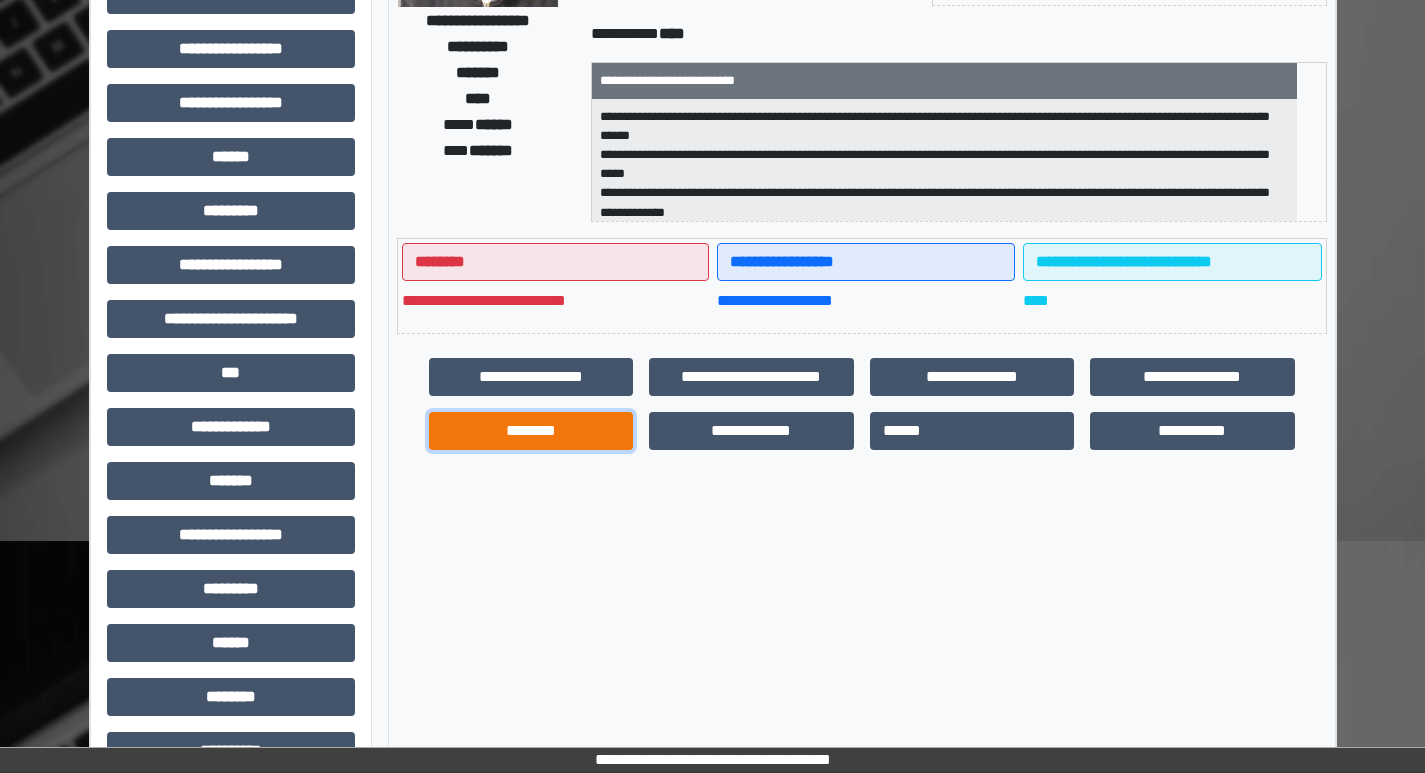 click on "[BIRTH_DATE]" at bounding box center [531, 377] 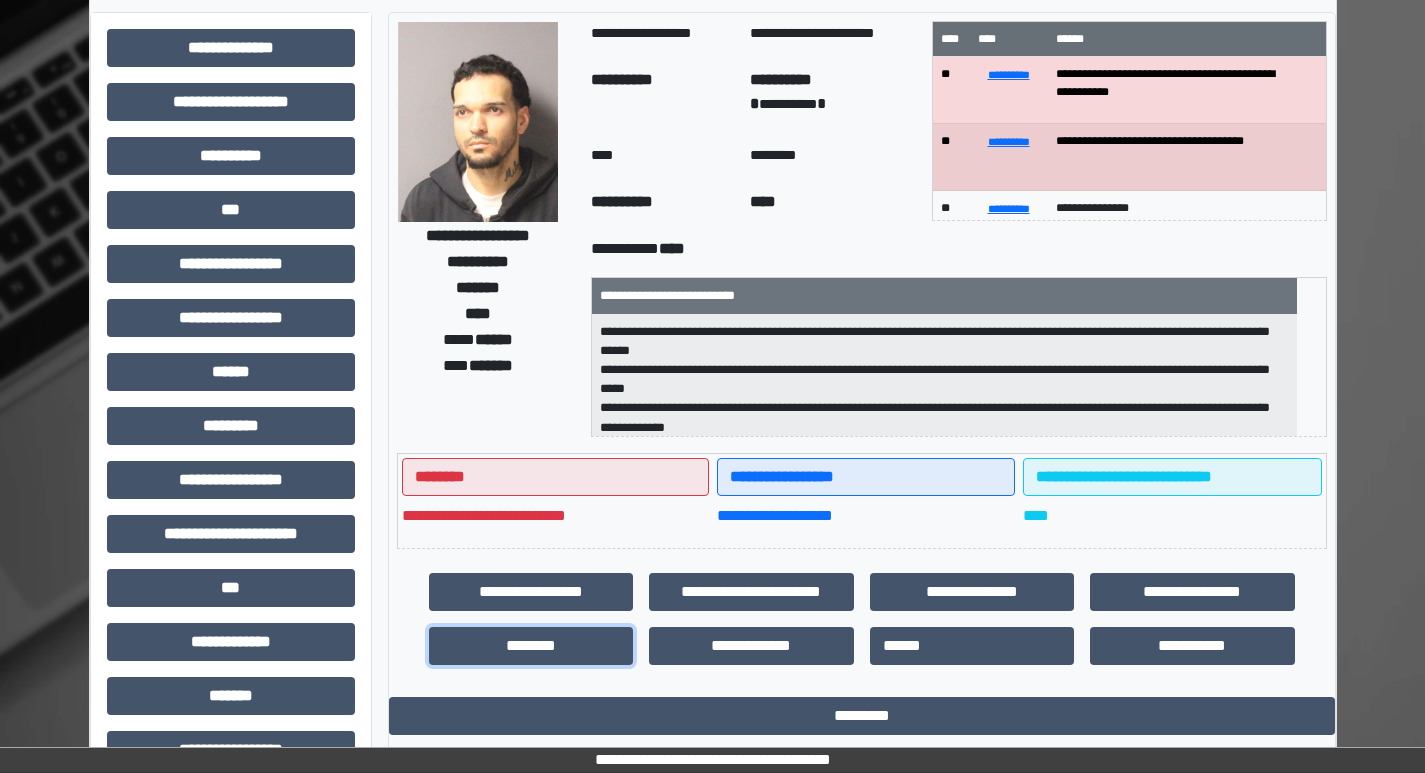 scroll, scrollTop: 0, scrollLeft: 0, axis: both 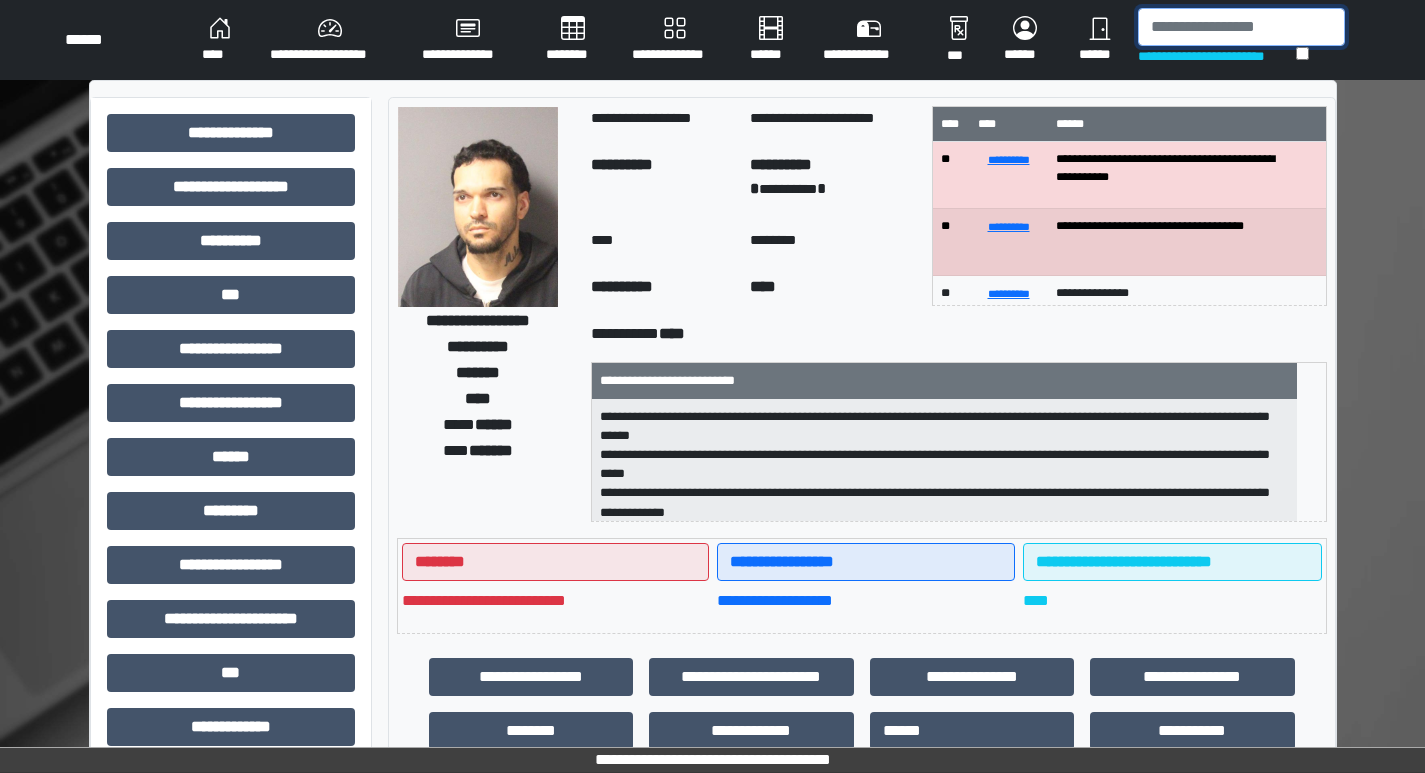 click at bounding box center (1241, 27) 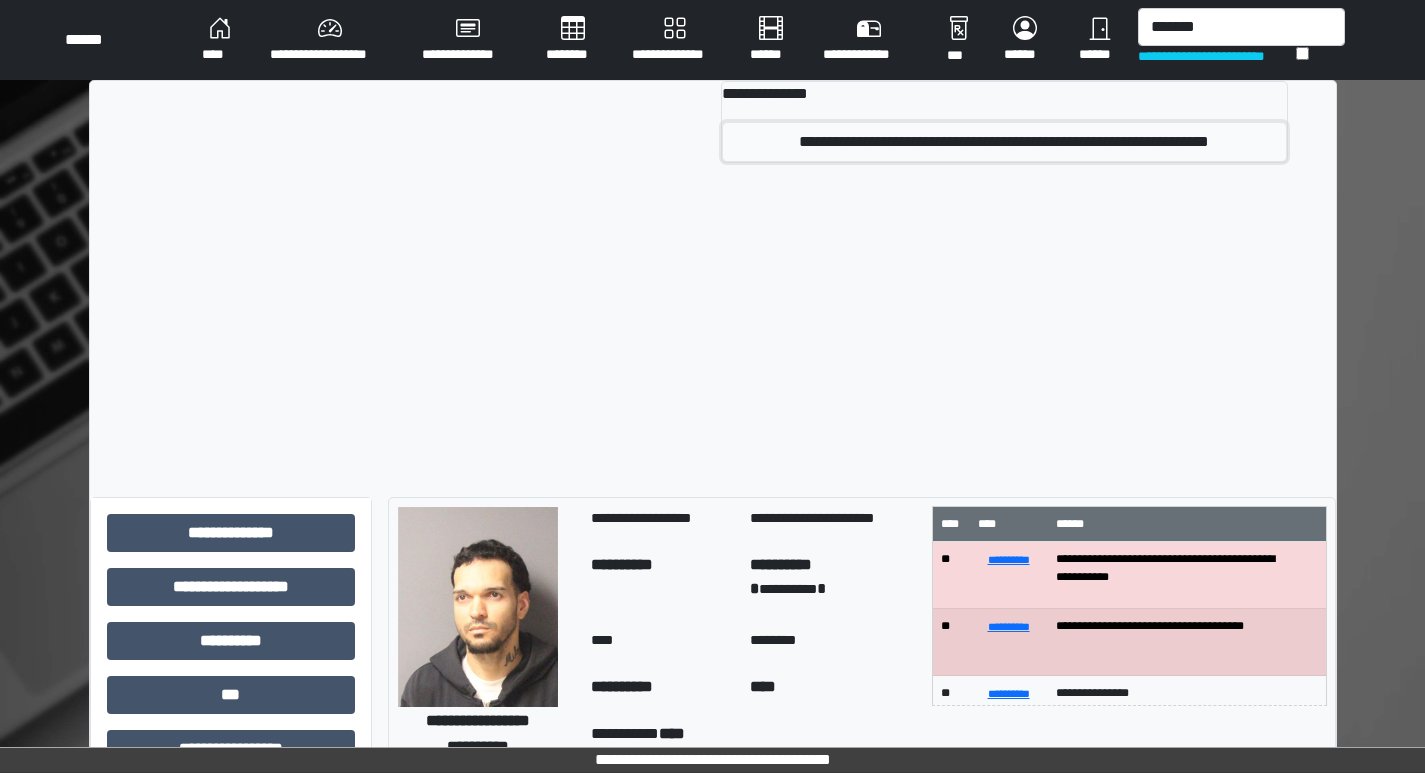 click on "[SSN]" at bounding box center (1004, 142) 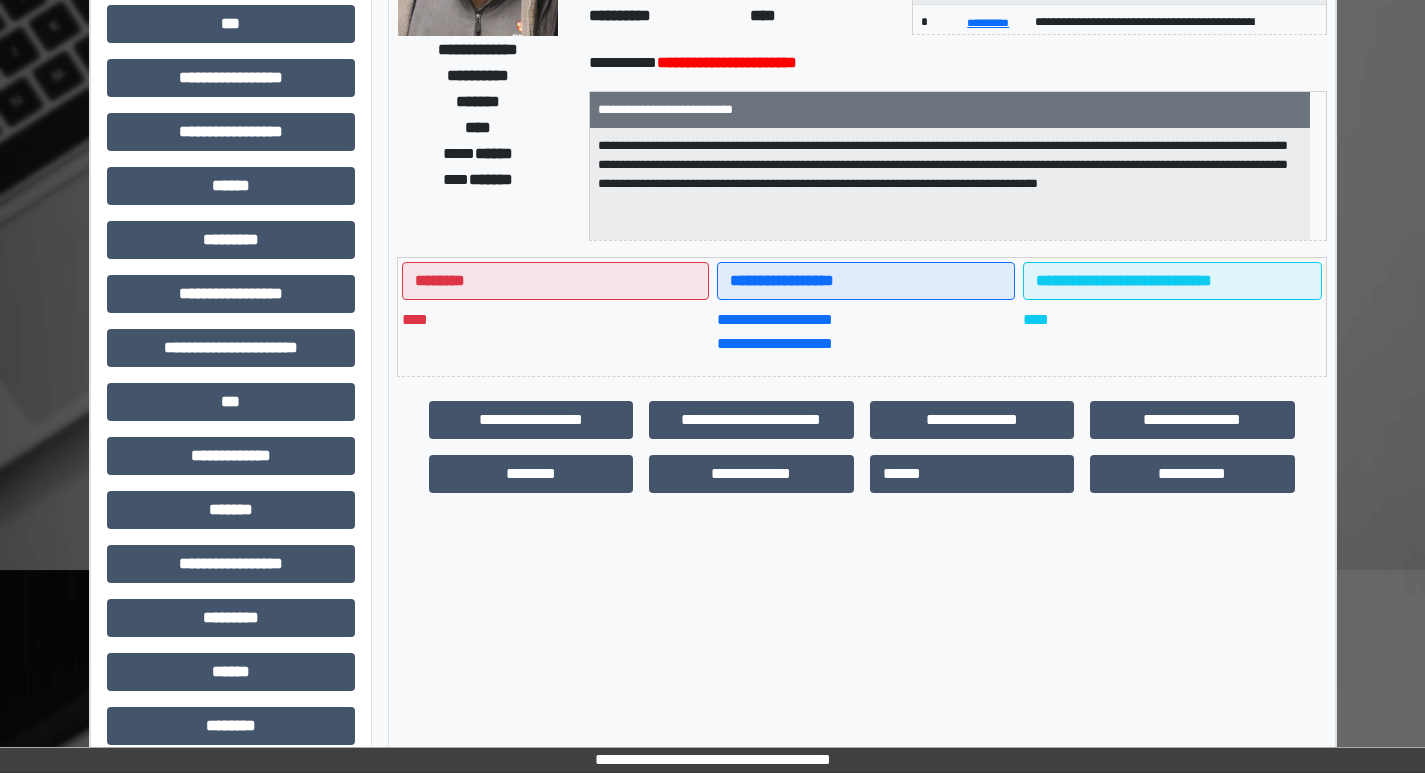 scroll, scrollTop: 300, scrollLeft: 0, axis: vertical 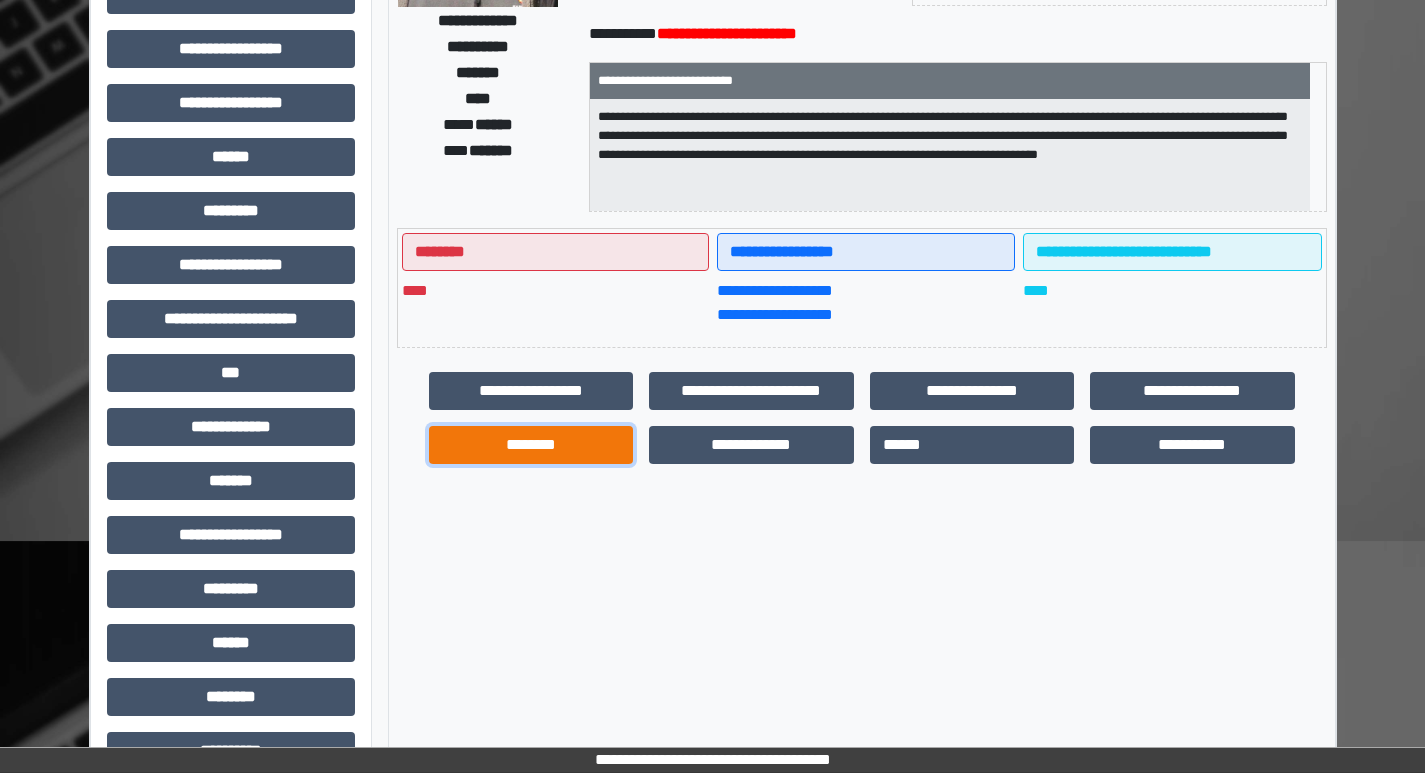 click on "[BIRTH_DATE]" at bounding box center (531, 391) 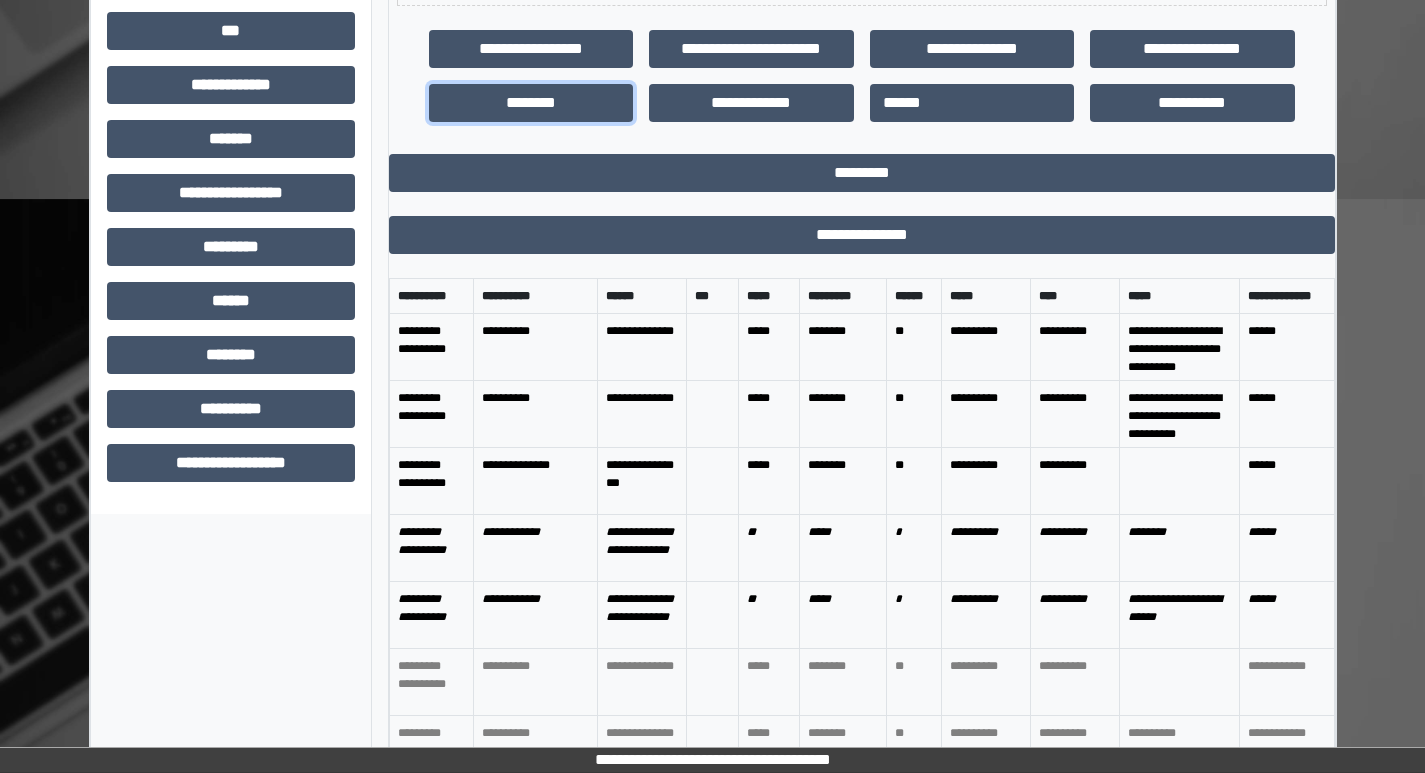 scroll, scrollTop: 645, scrollLeft: 0, axis: vertical 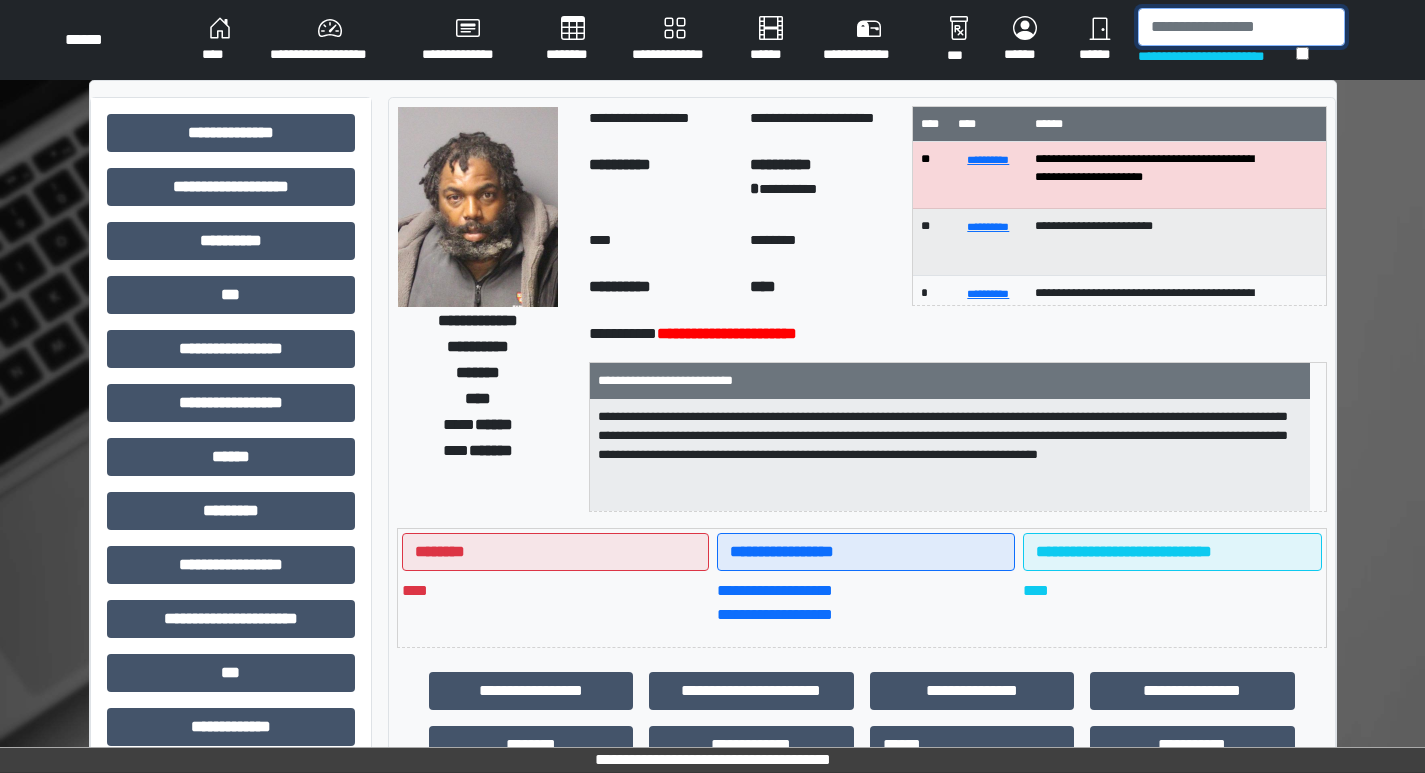 click at bounding box center [1241, 27] 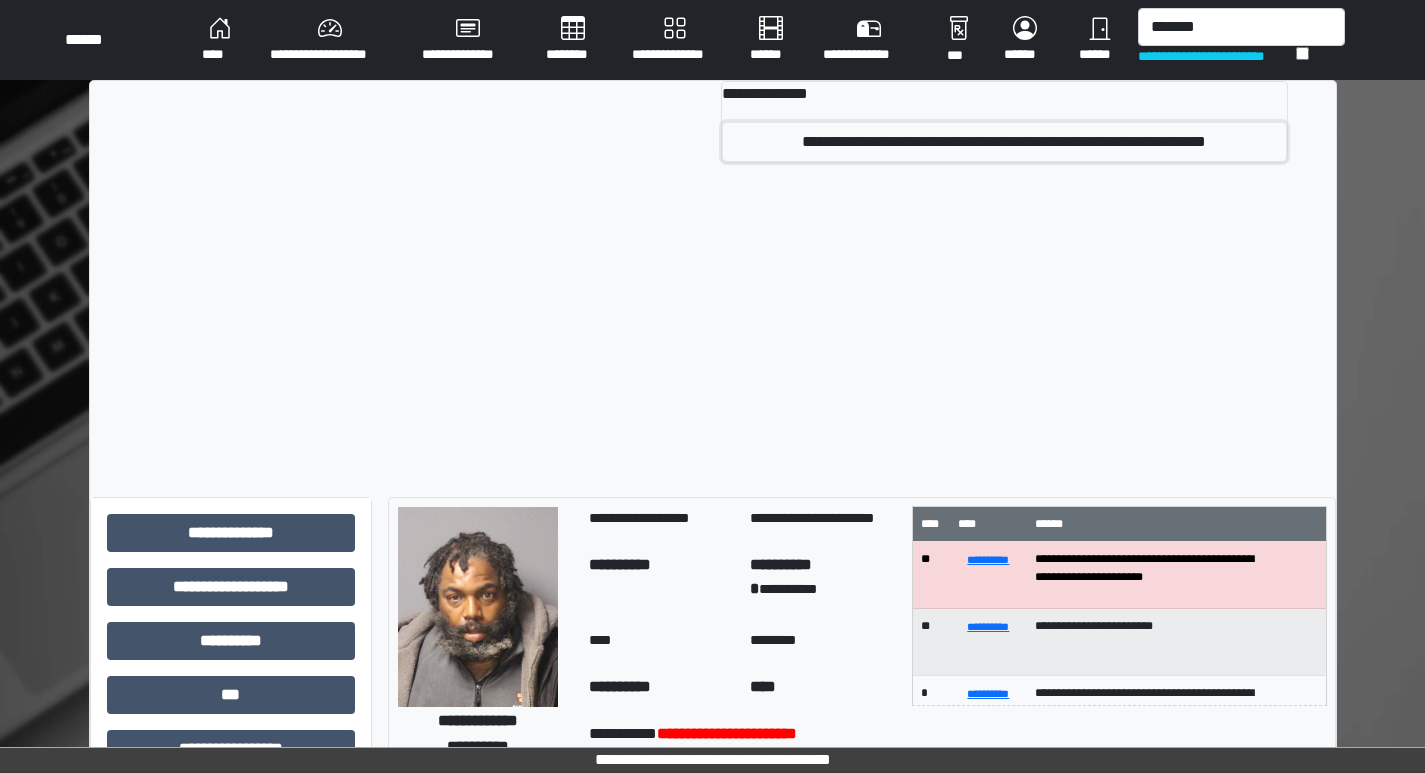 click on "[PERSONAL_GEO]" at bounding box center [1004, 142] 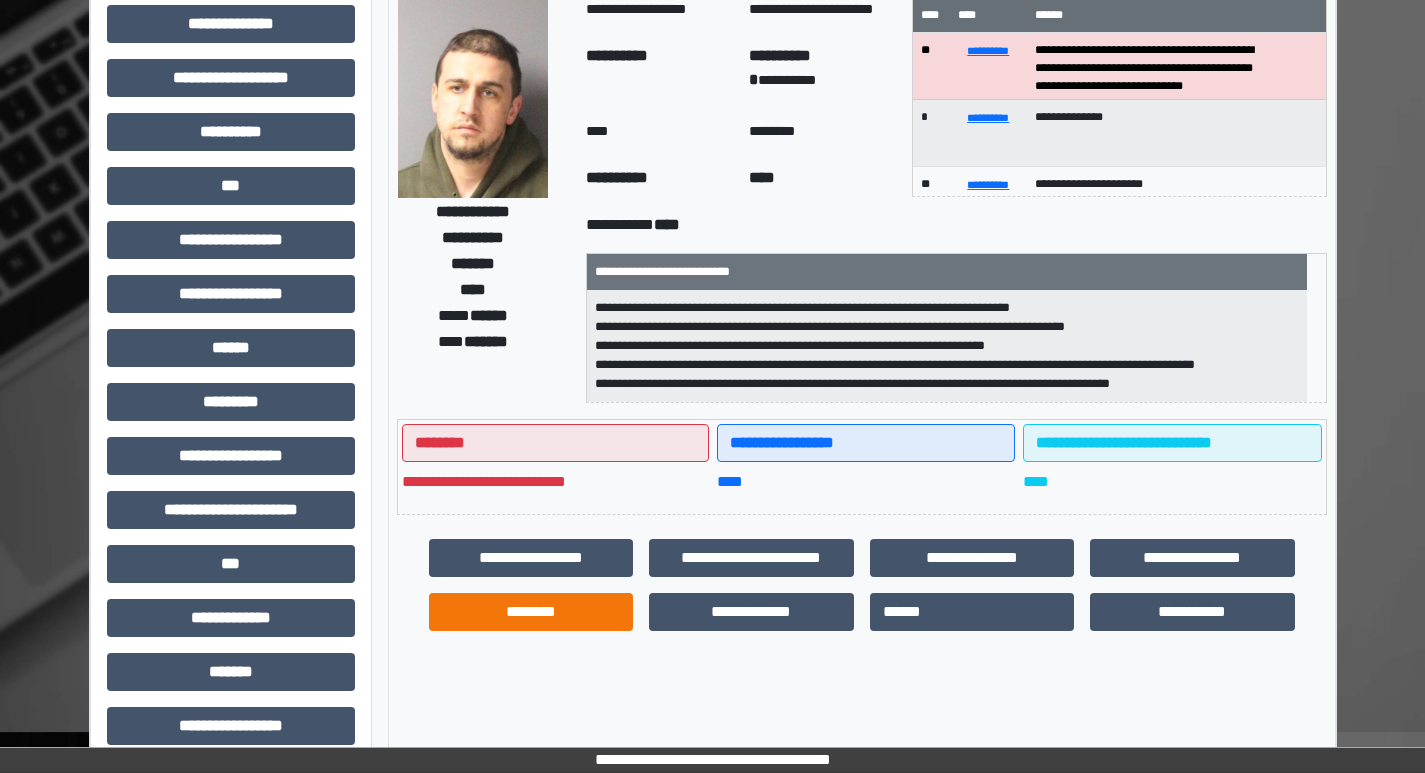 scroll, scrollTop: 300, scrollLeft: 0, axis: vertical 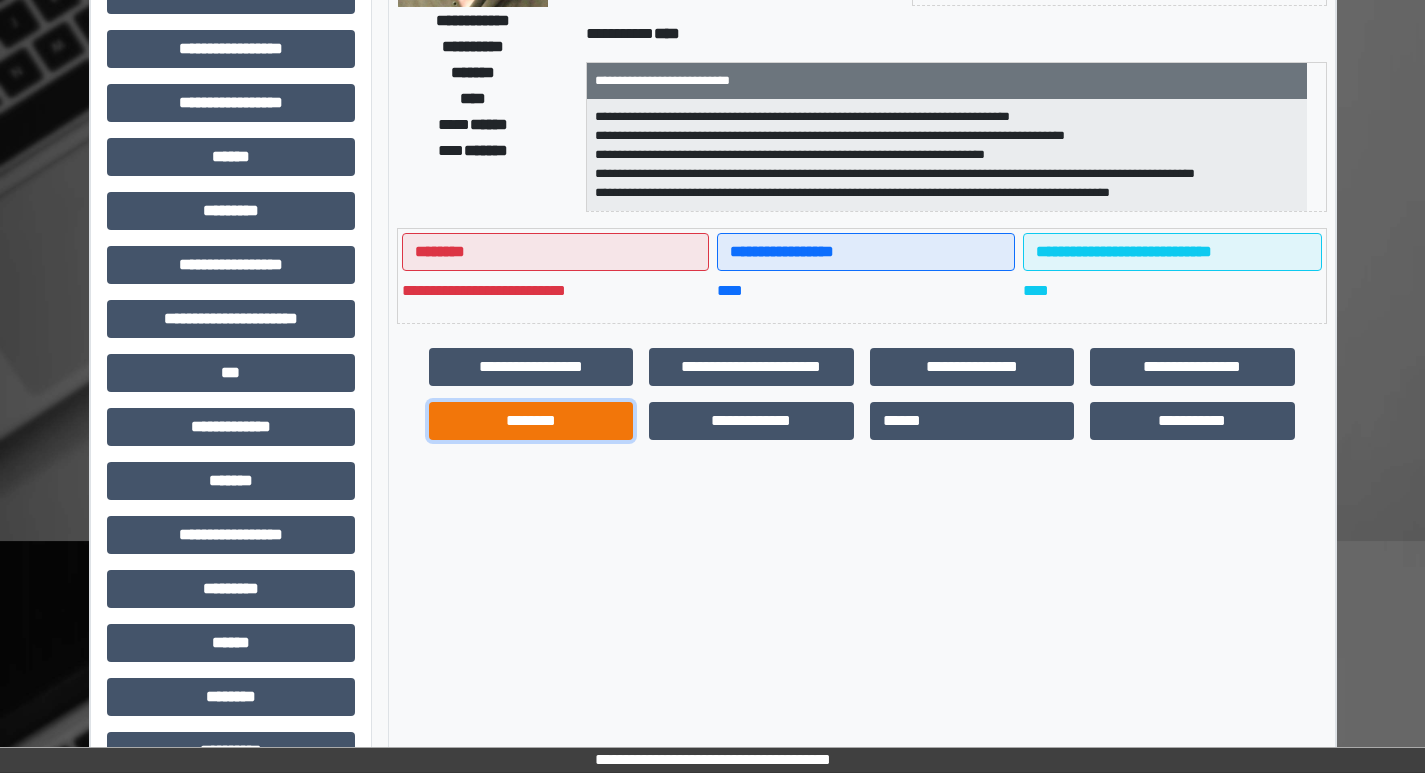 click on "[BIRTH_DATE]" at bounding box center (531, 367) 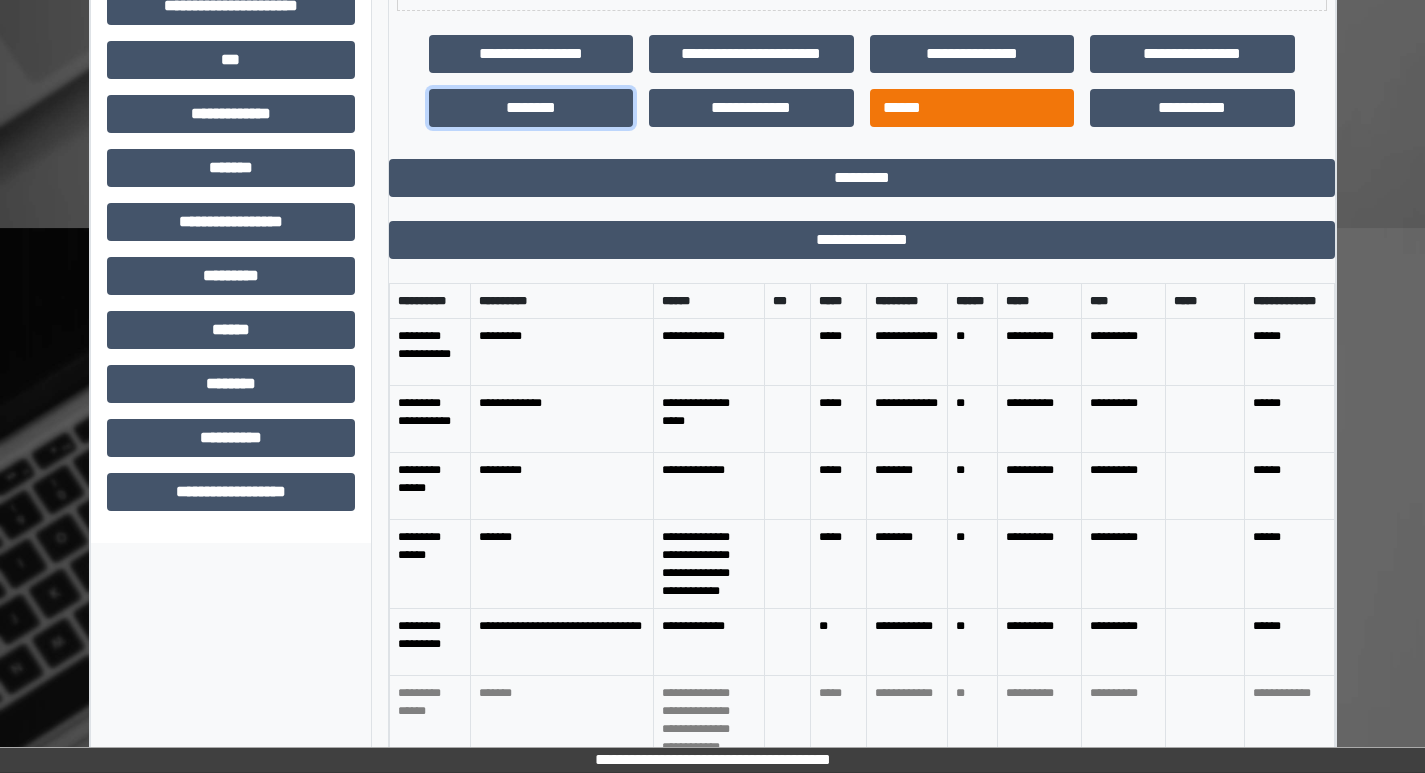 scroll, scrollTop: 621, scrollLeft: 0, axis: vertical 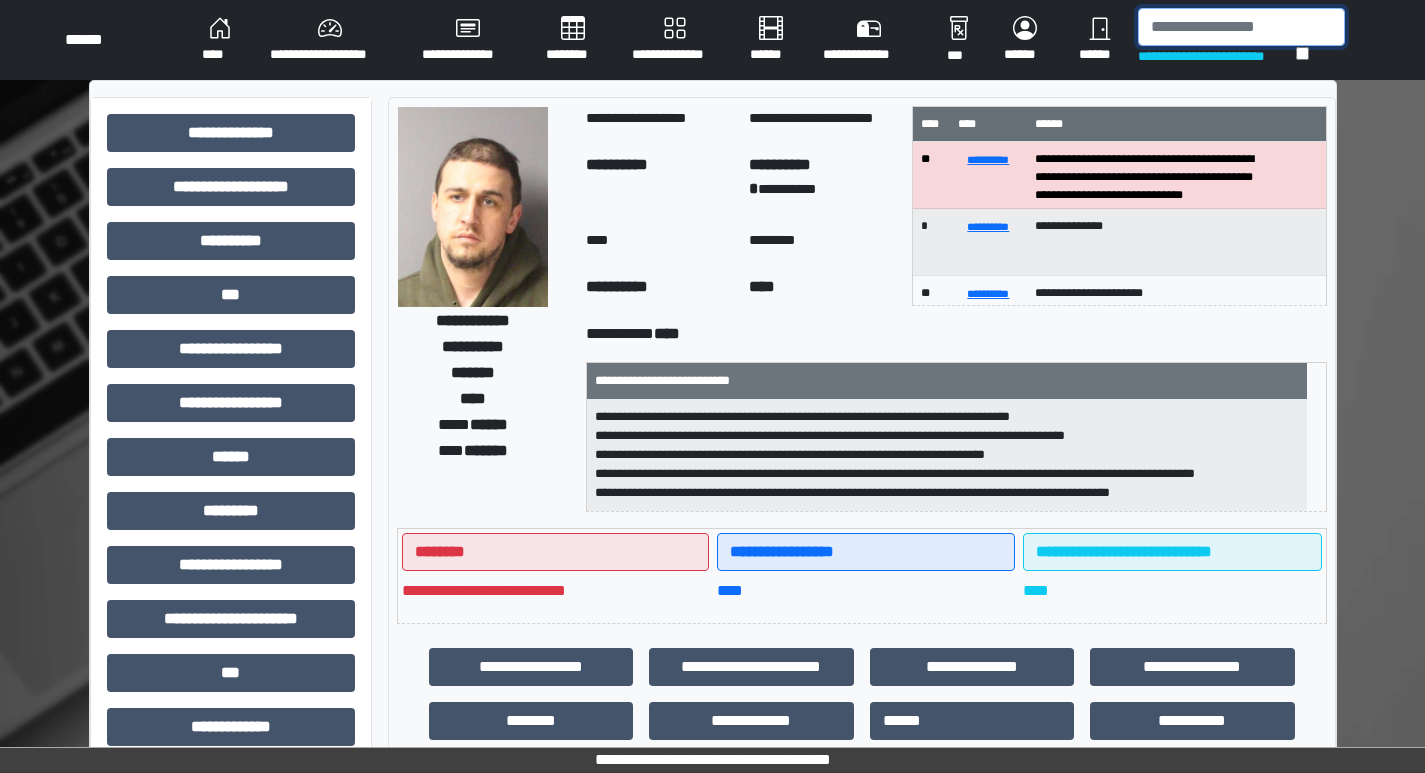 click at bounding box center [1241, 27] 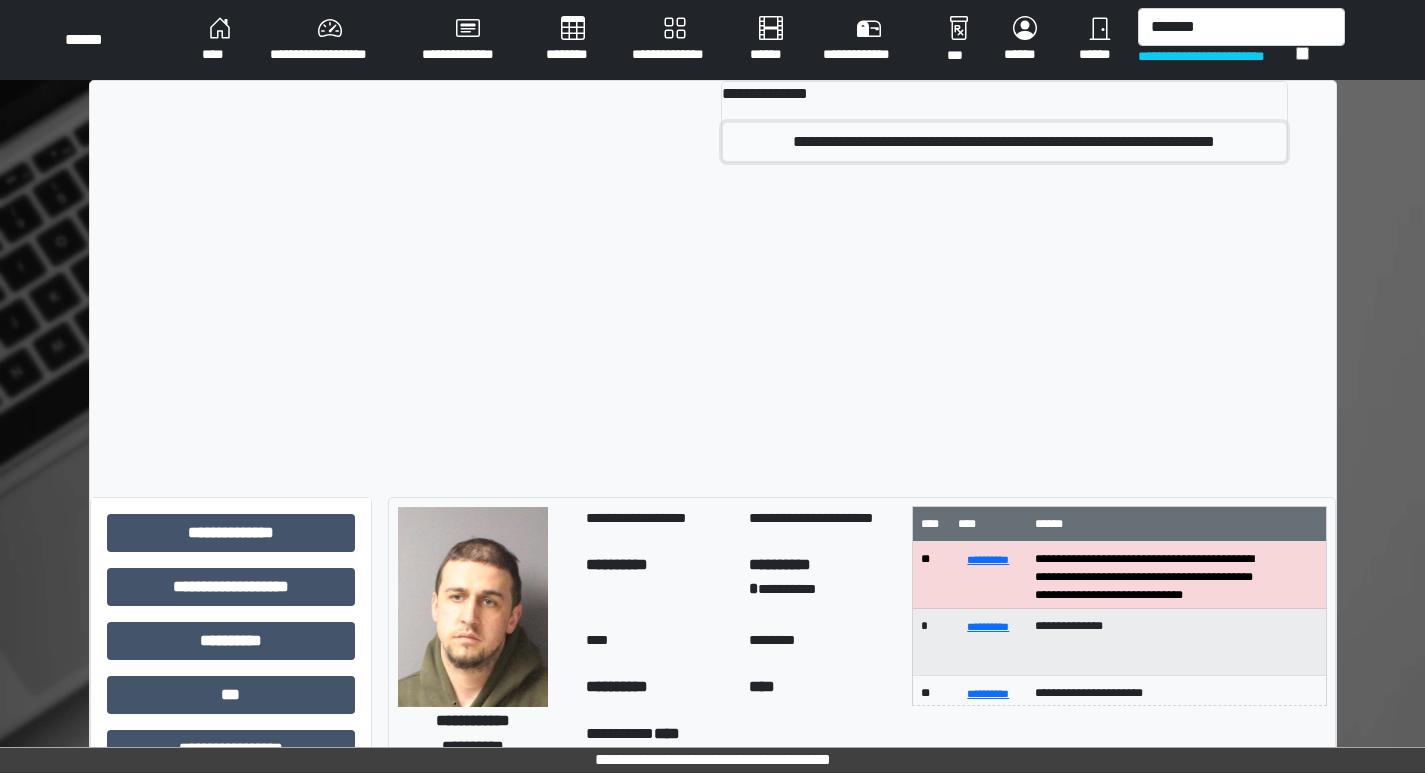click on "[PHONE]" at bounding box center [1004, 142] 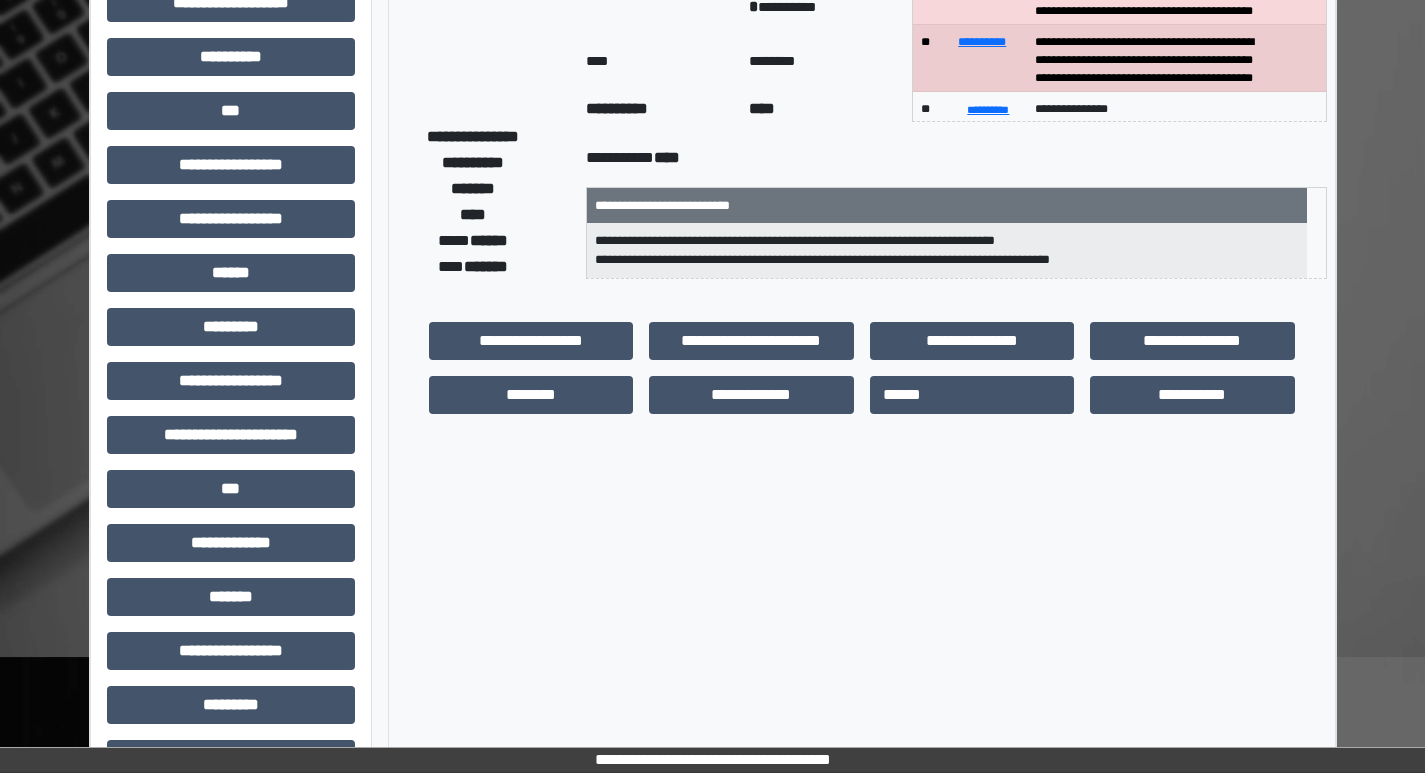 scroll, scrollTop: 200, scrollLeft: 0, axis: vertical 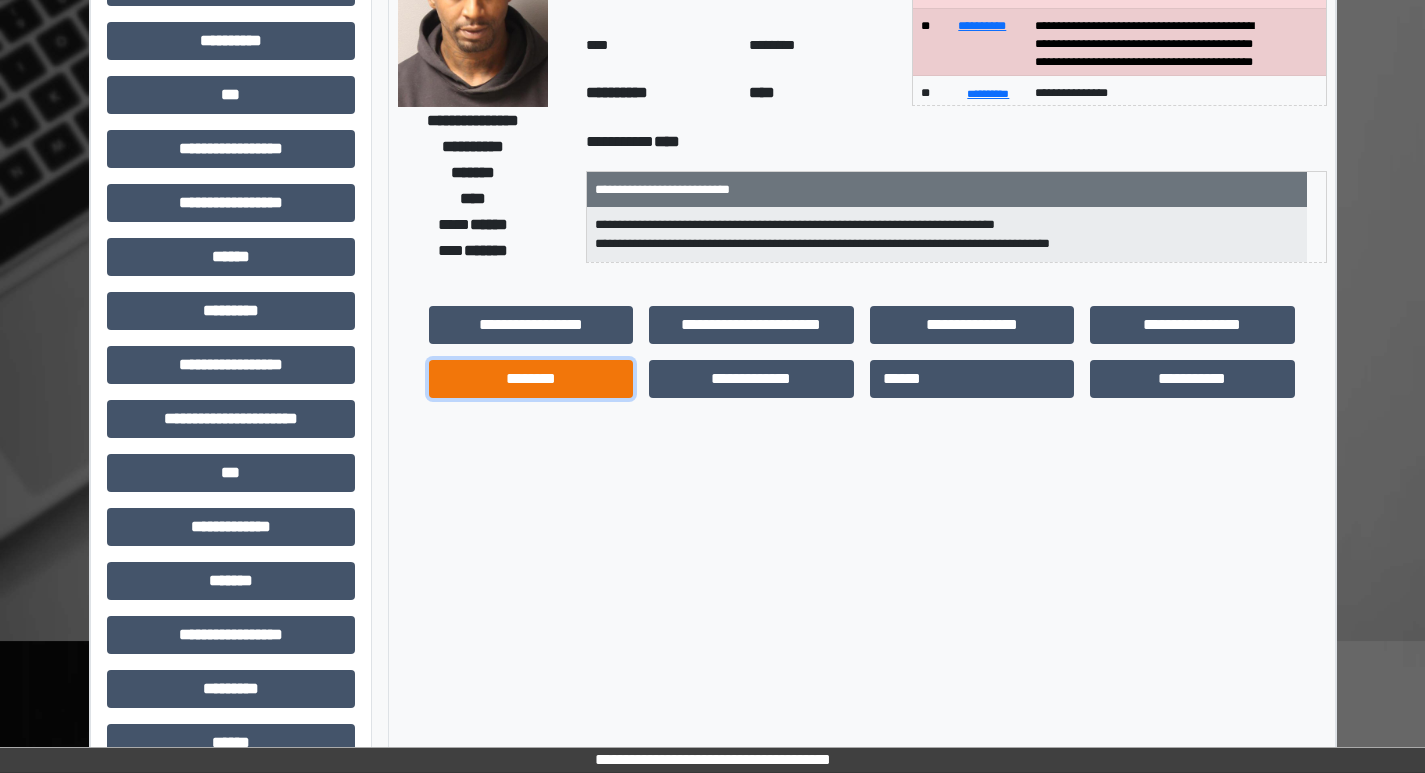 click on "[BIRTH_DATE]" at bounding box center [531, 325] 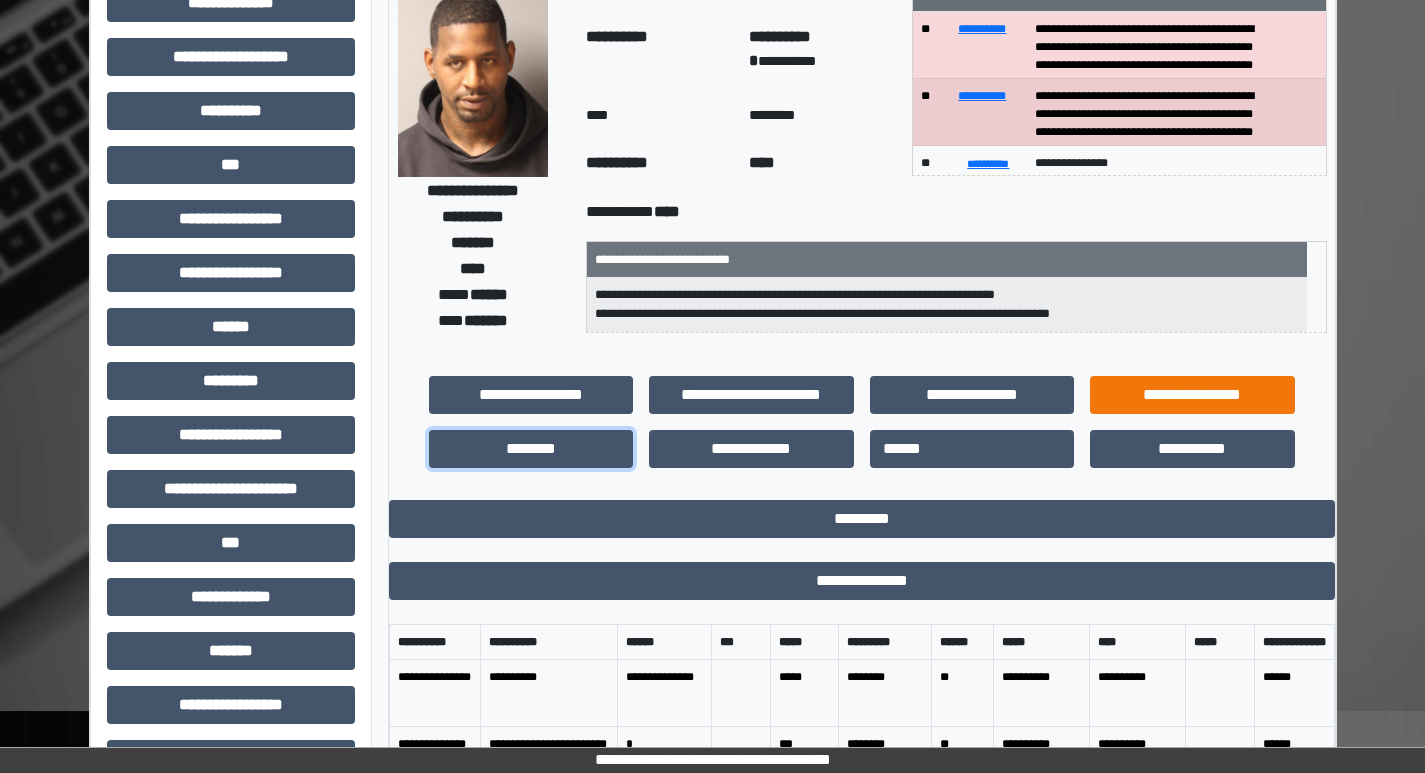 scroll, scrollTop: 0, scrollLeft: 0, axis: both 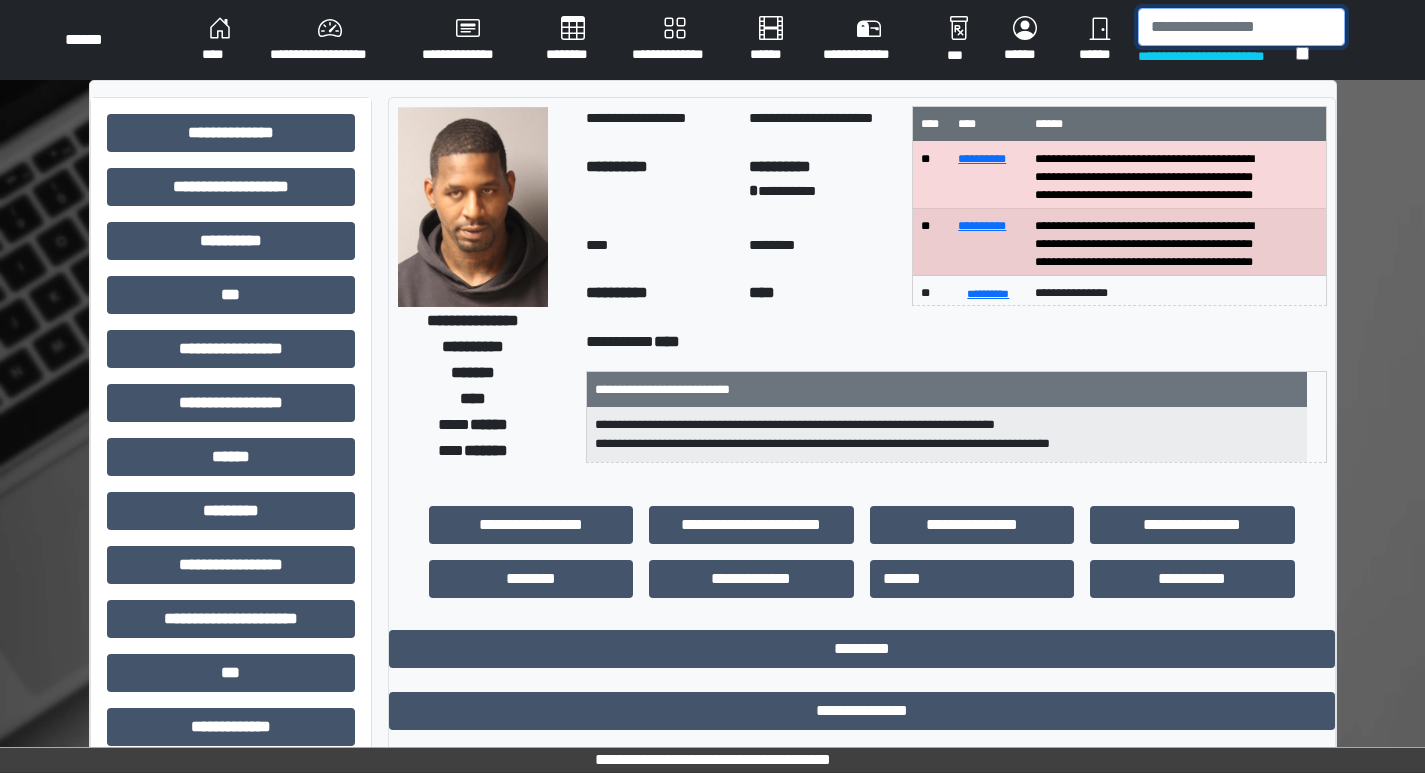 click at bounding box center [1241, 27] 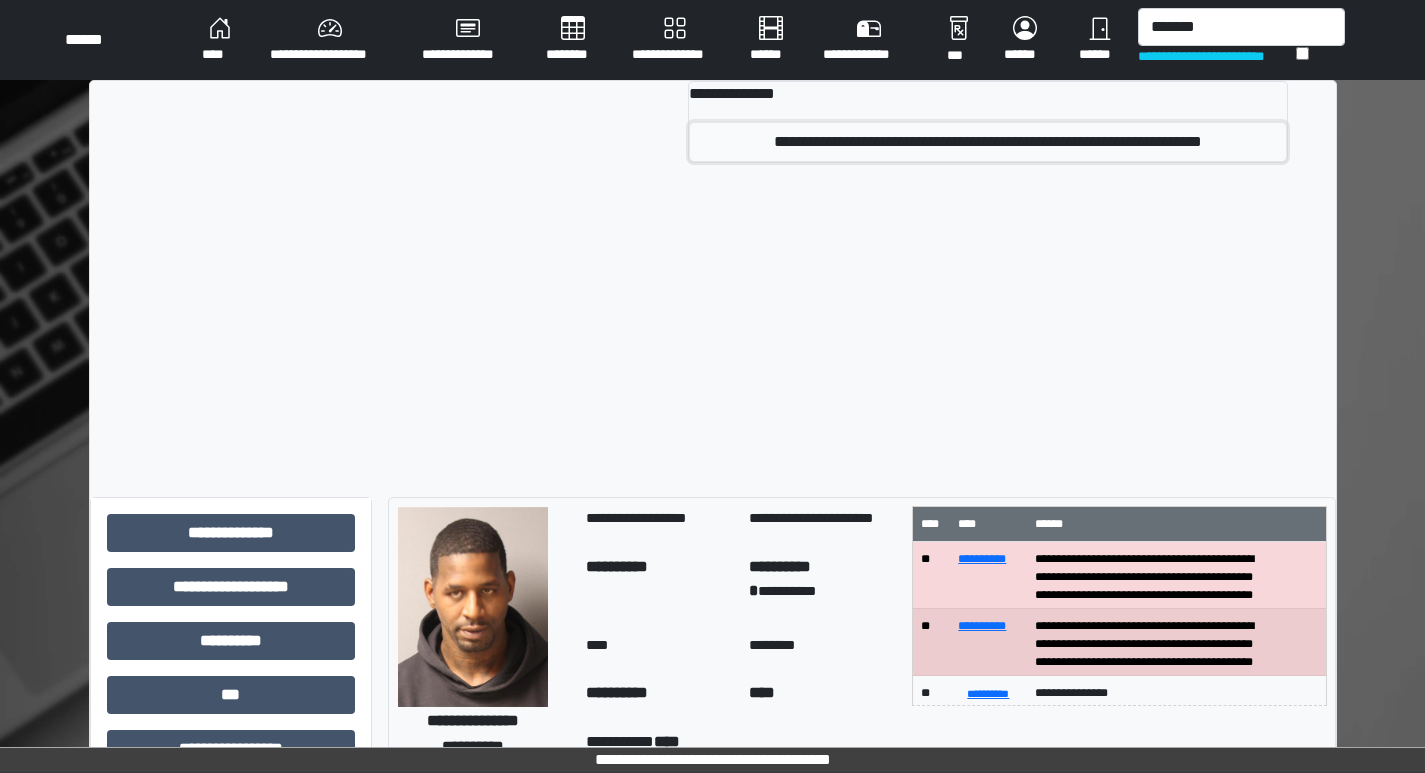 click on "[POSTAL_CODE]" at bounding box center (987, 142) 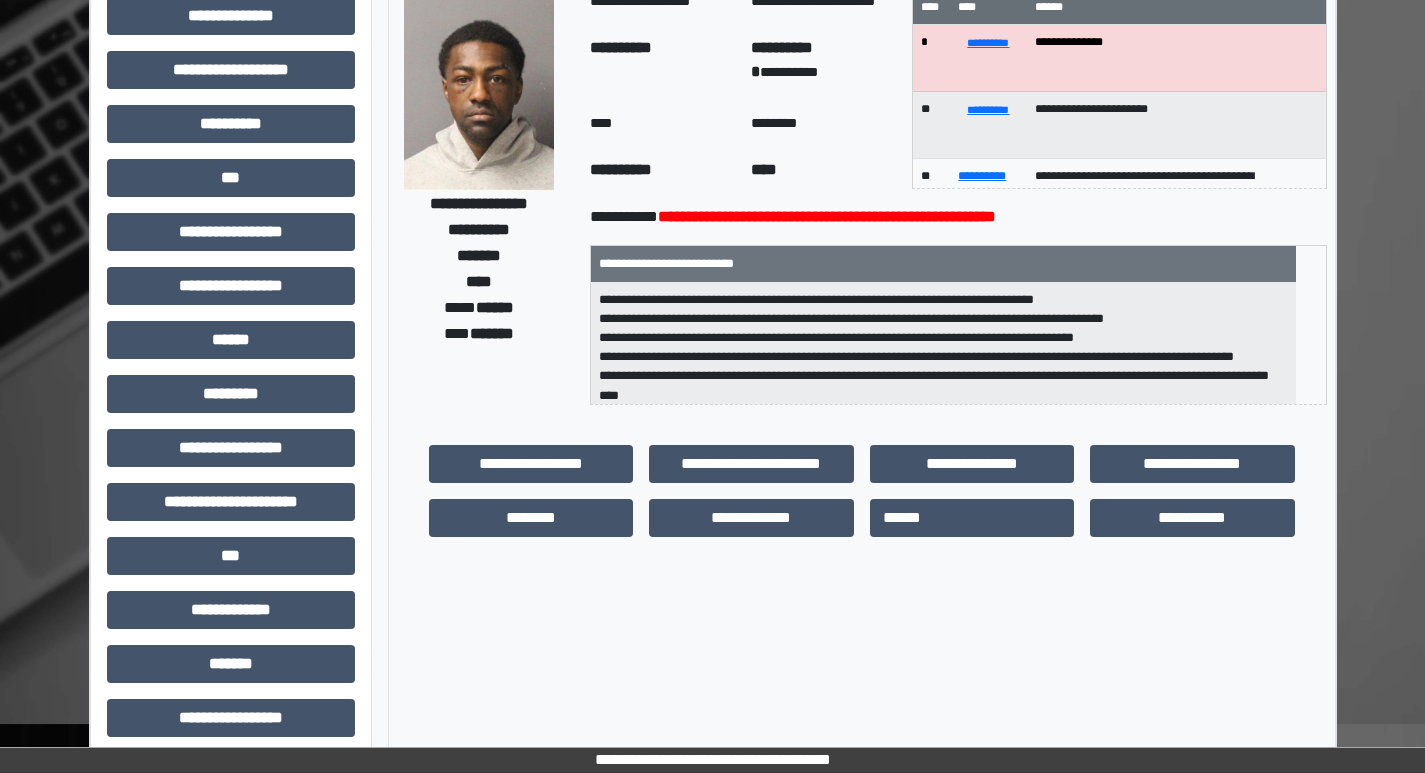 scroll, scrollTop: 300, scrollLeft: 0, axis: vertical 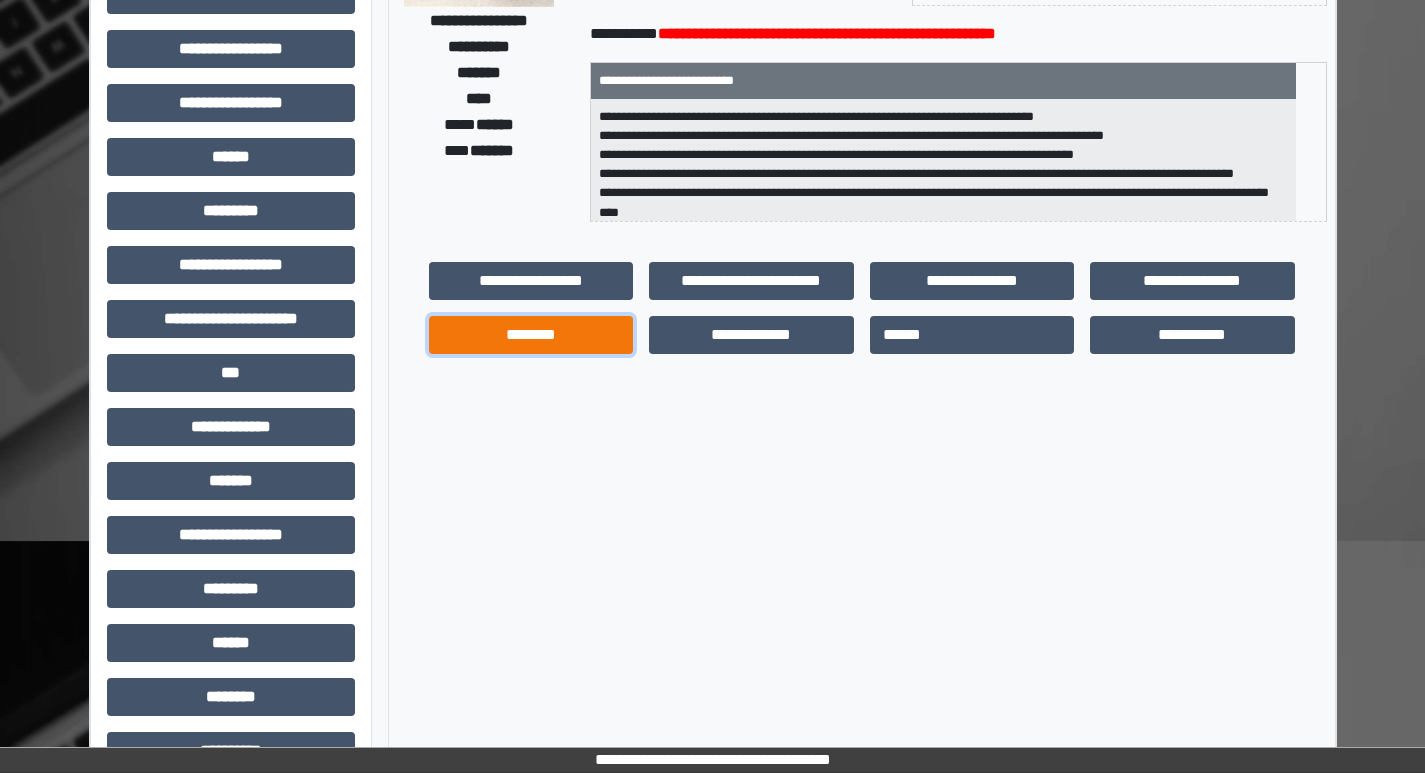 click on "[BIRTH_DATE]" at bounding box center [531, 281] 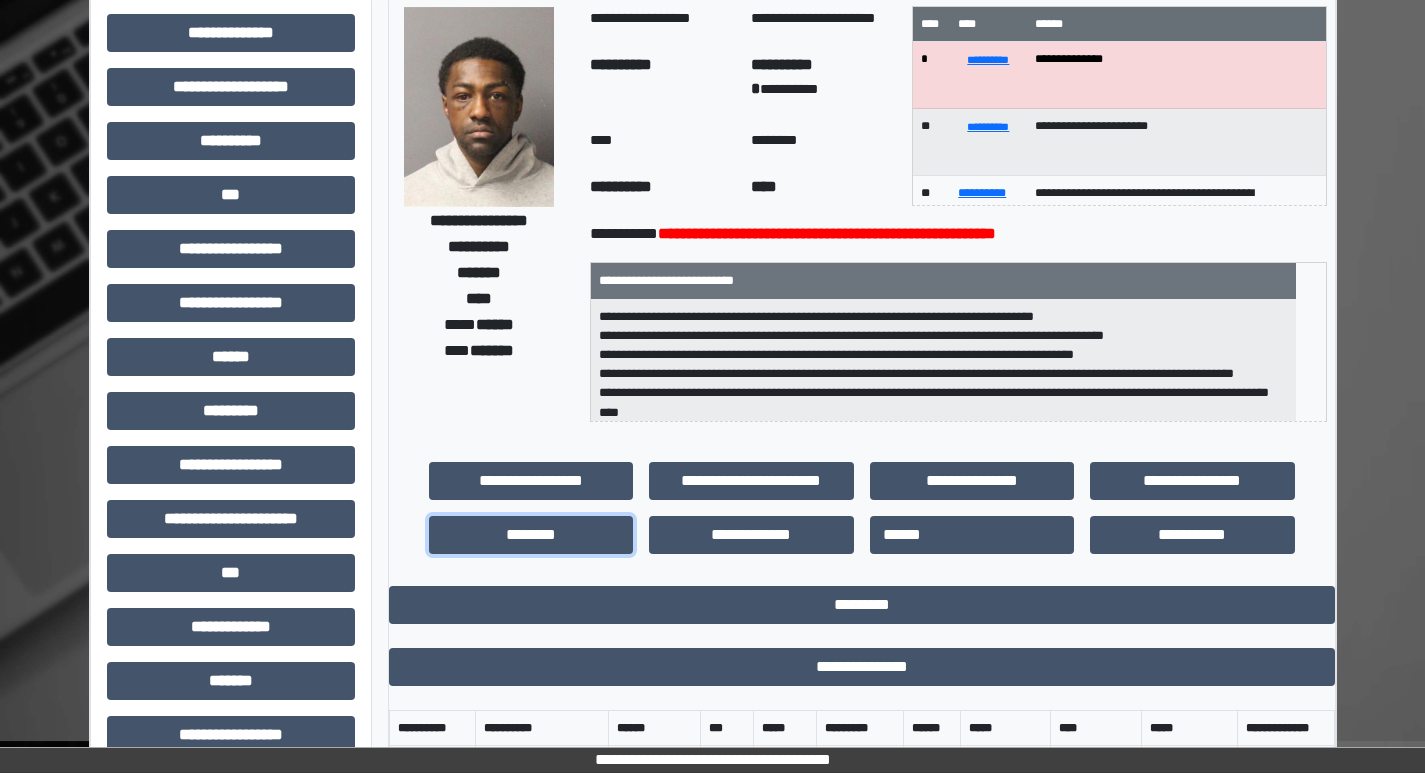 scroll, scrollTop: 0, scrollLeft: 0, axis: both 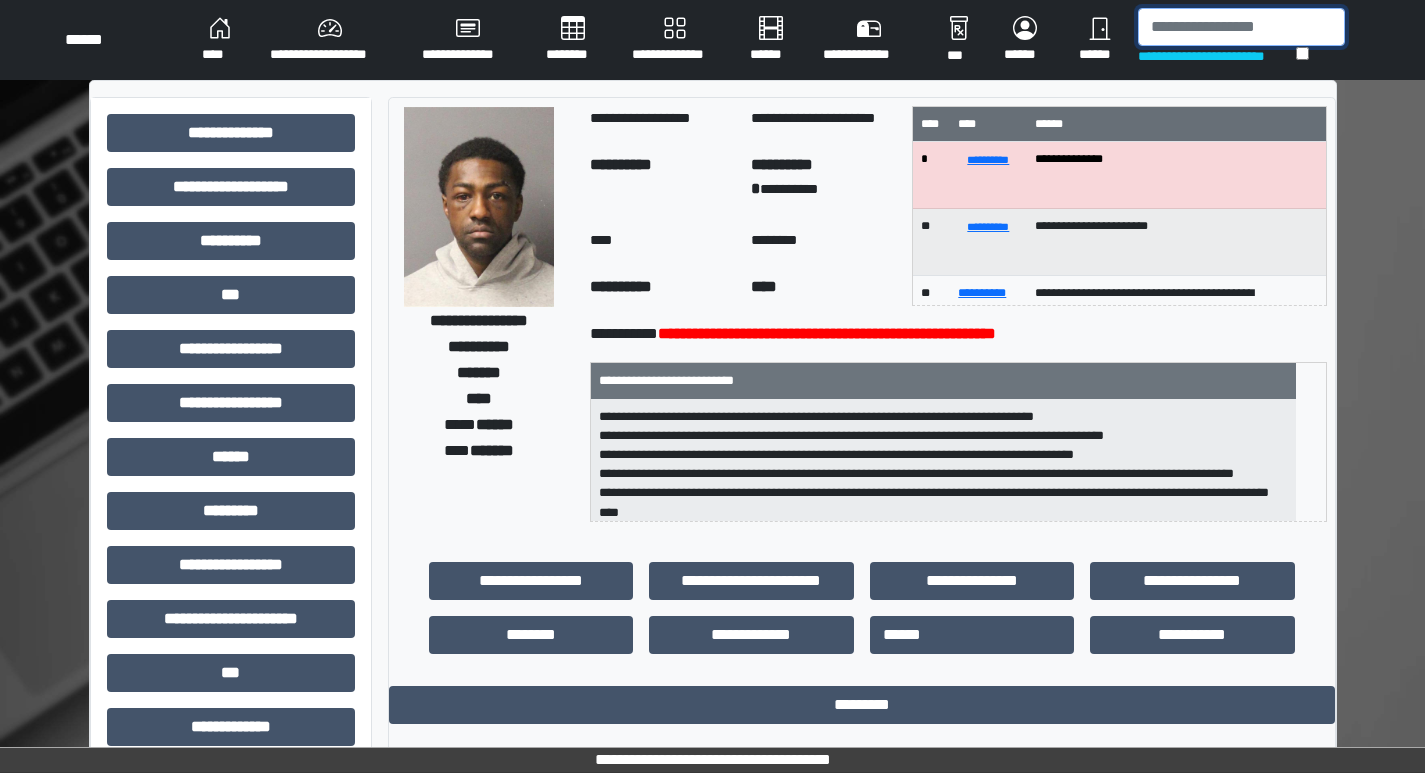 click at bounding box center (1241, 27) 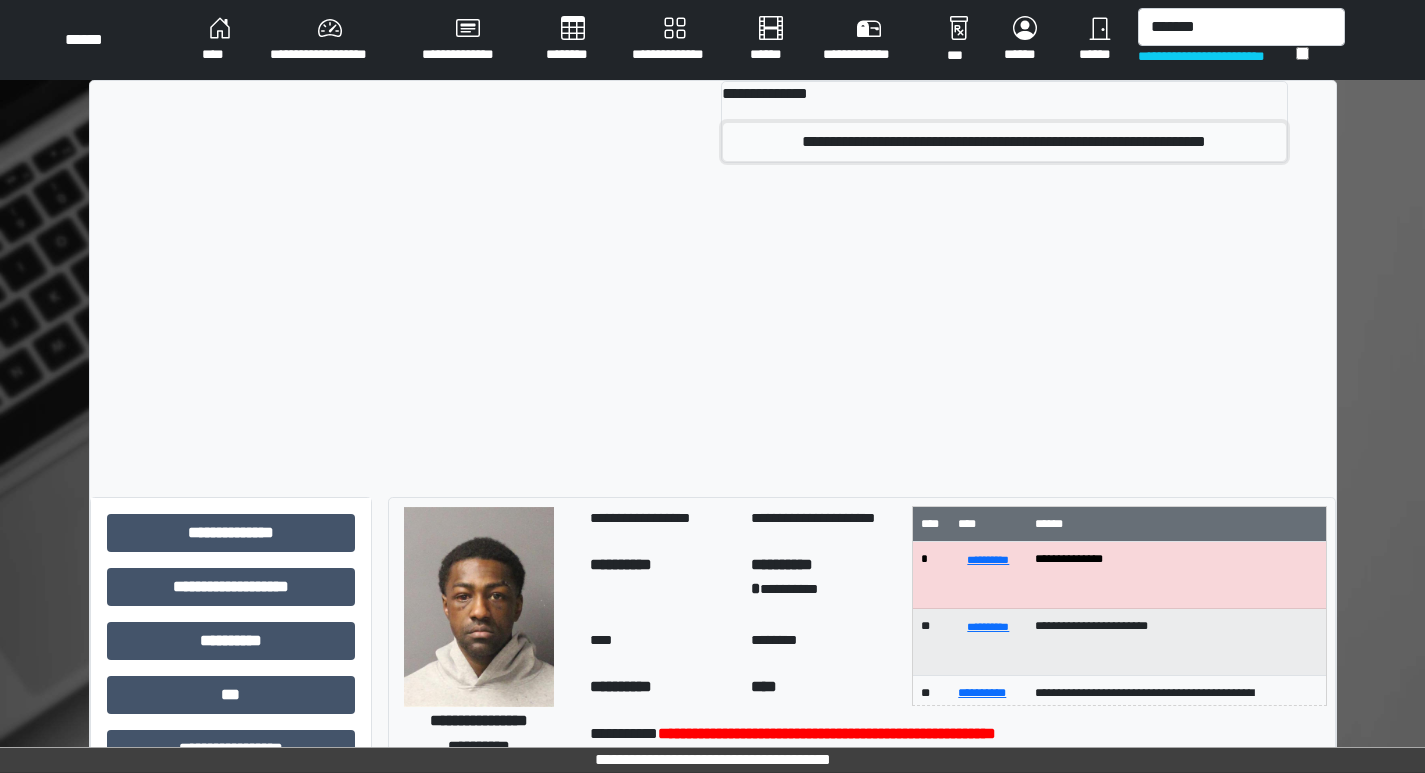 click on "[PERSONAL_GEO]" at bounding box center [1004, 142] 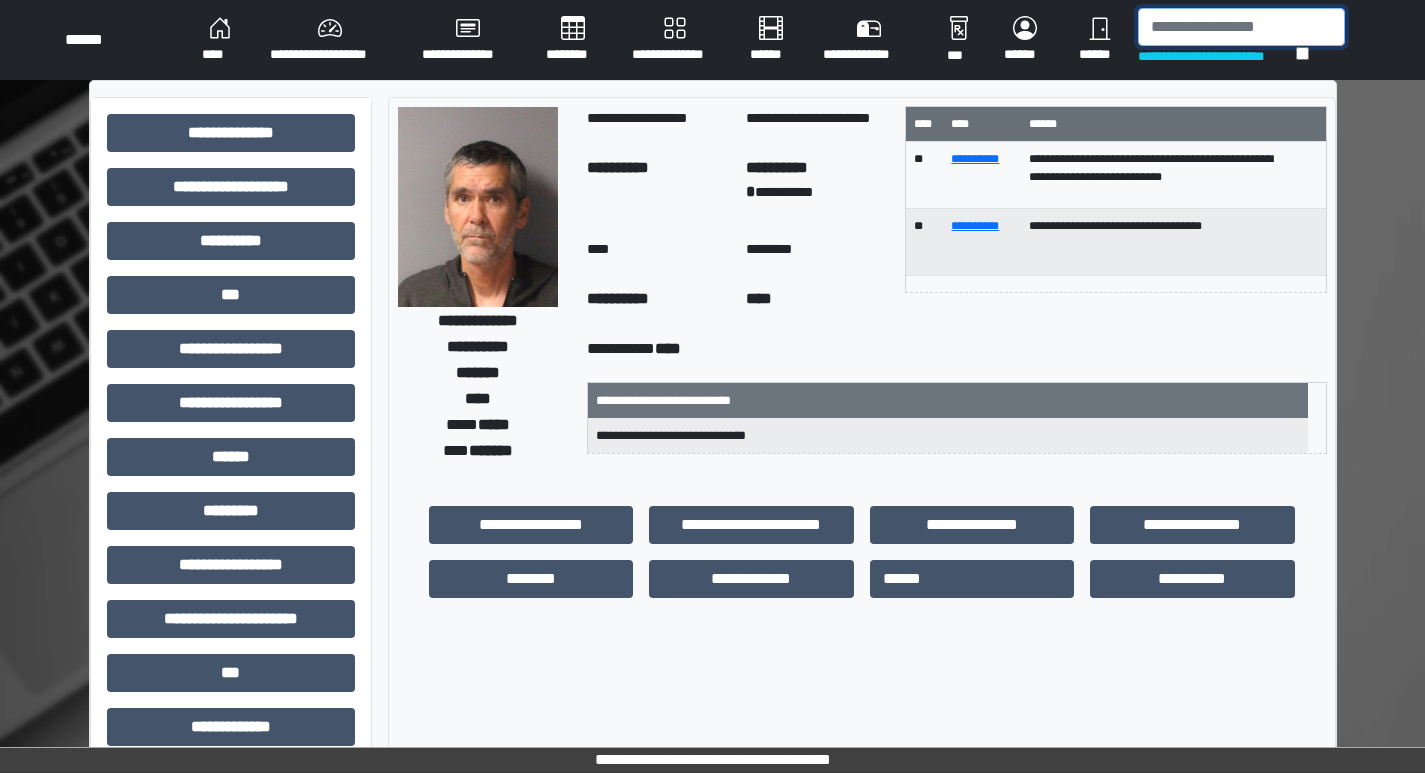 click at bounding box center [1241, 27] 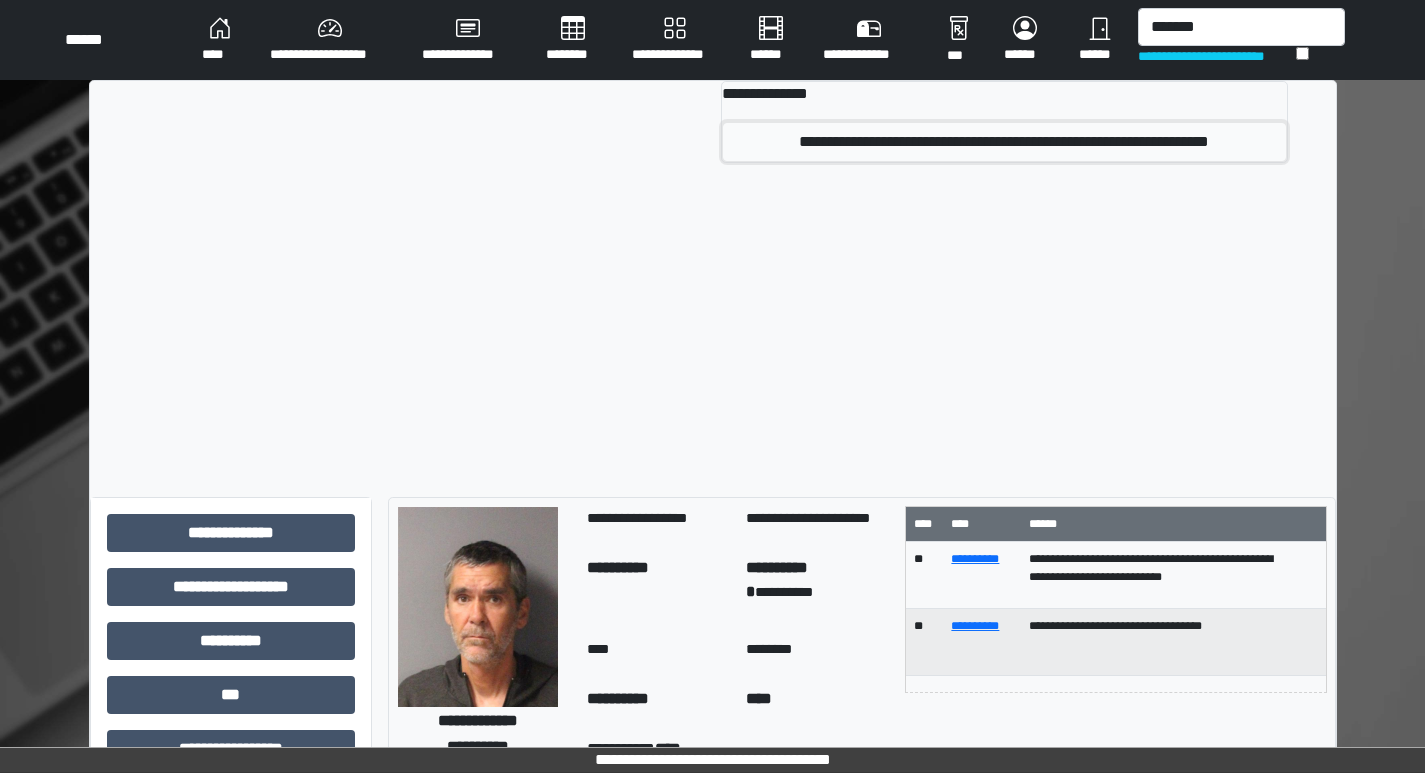 click on "[SSN]" at bounding box center [1004, 142] 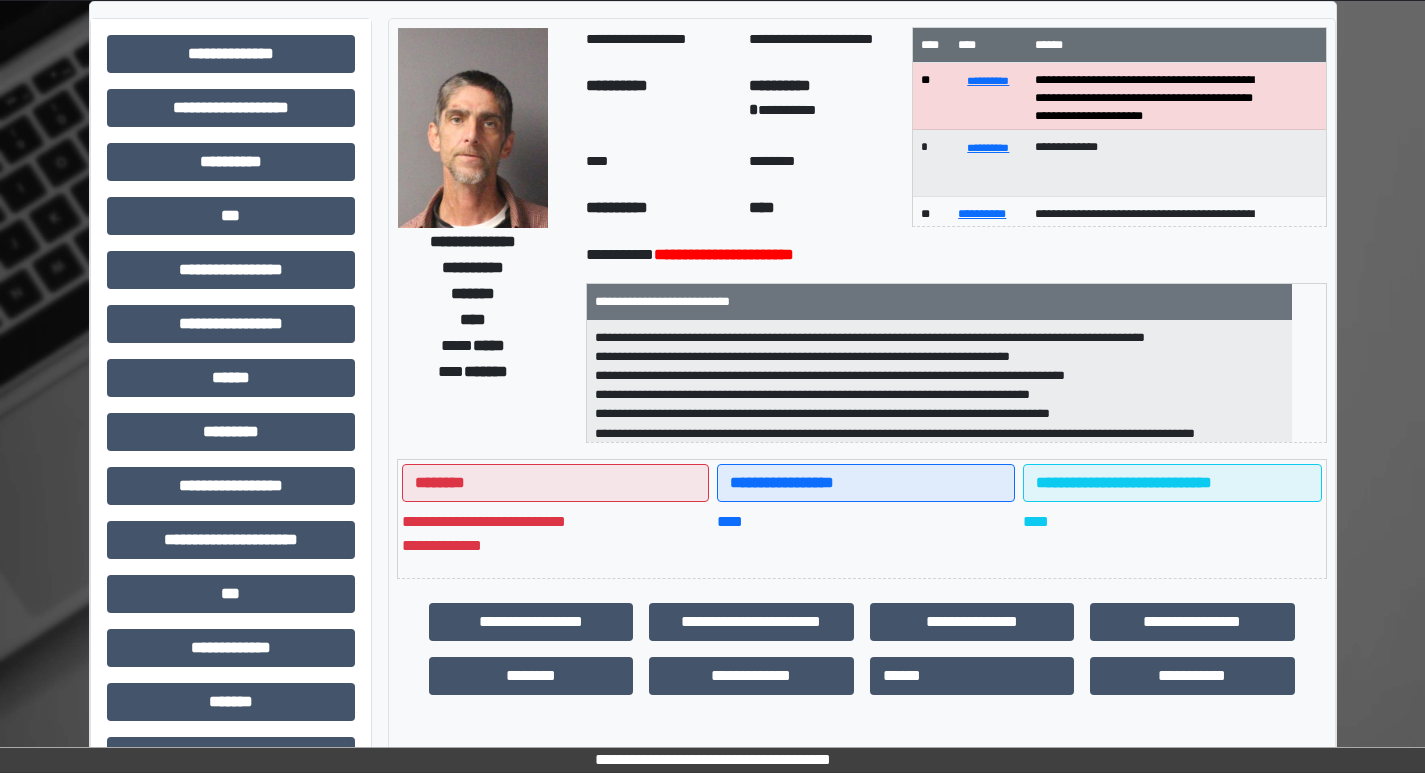 scroll, scrollTop: 400, scrollLeft: 0, axis: vertical 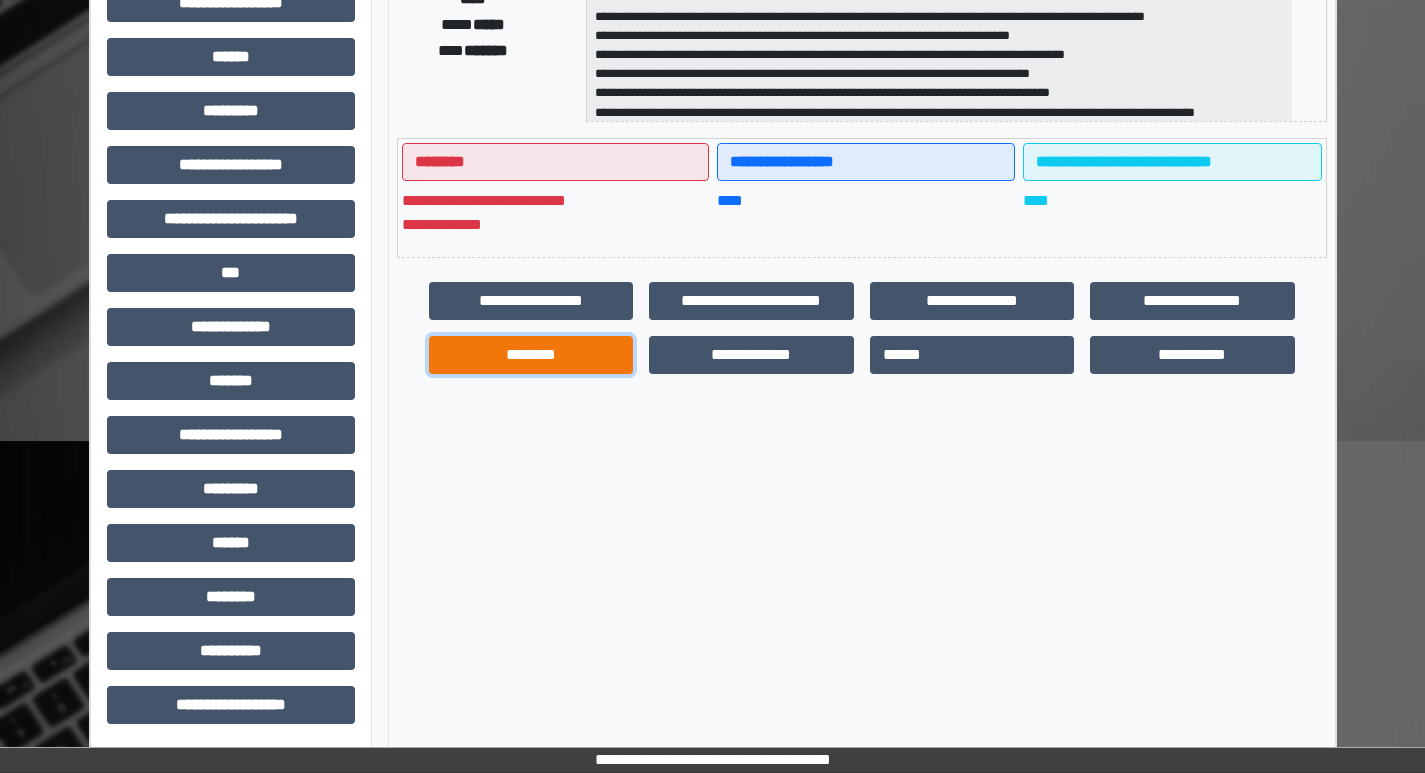 click on "[BIRTH_DATE]" at bounding box center (531, 301) 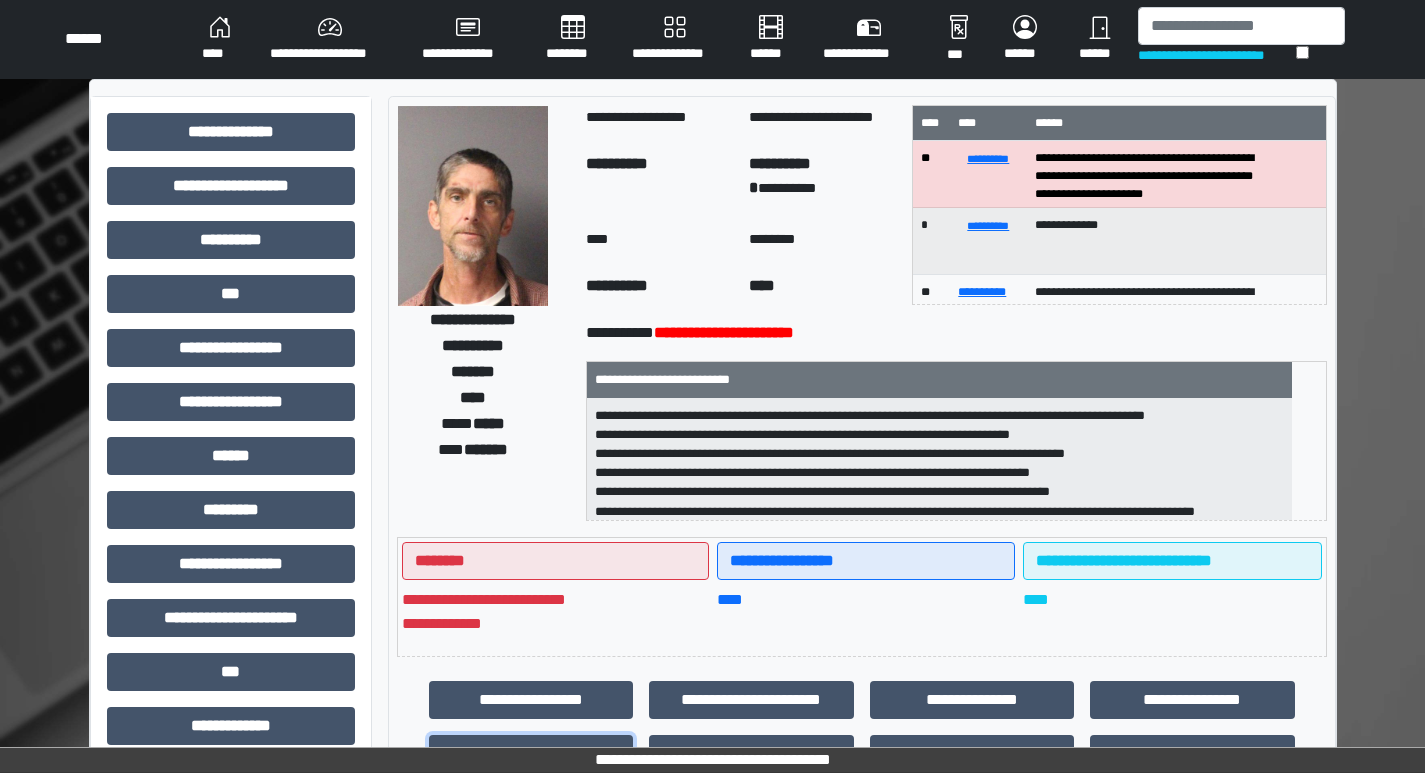 scroll, scrollTop: 0, scrollLeft: 0, axis: both 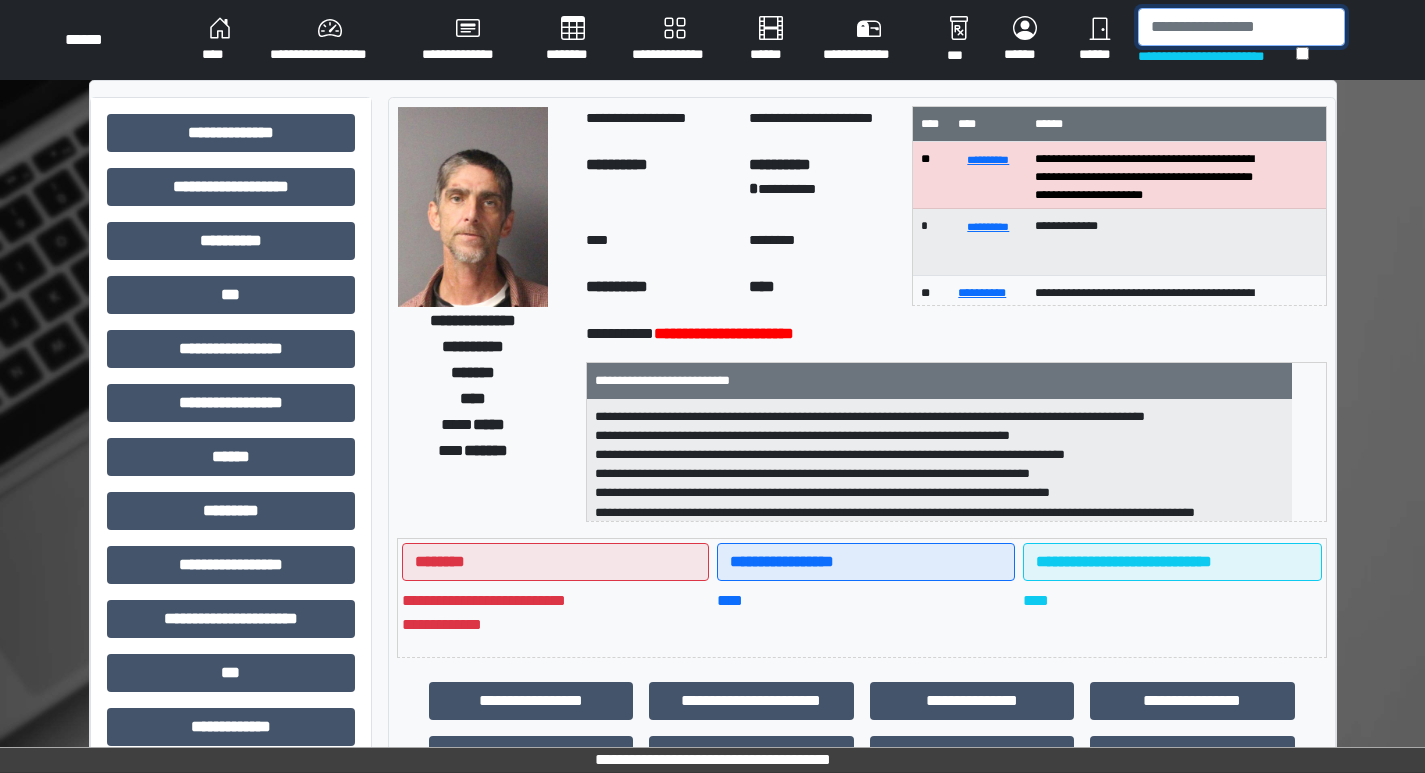 click at bounding box center (1241, 27) 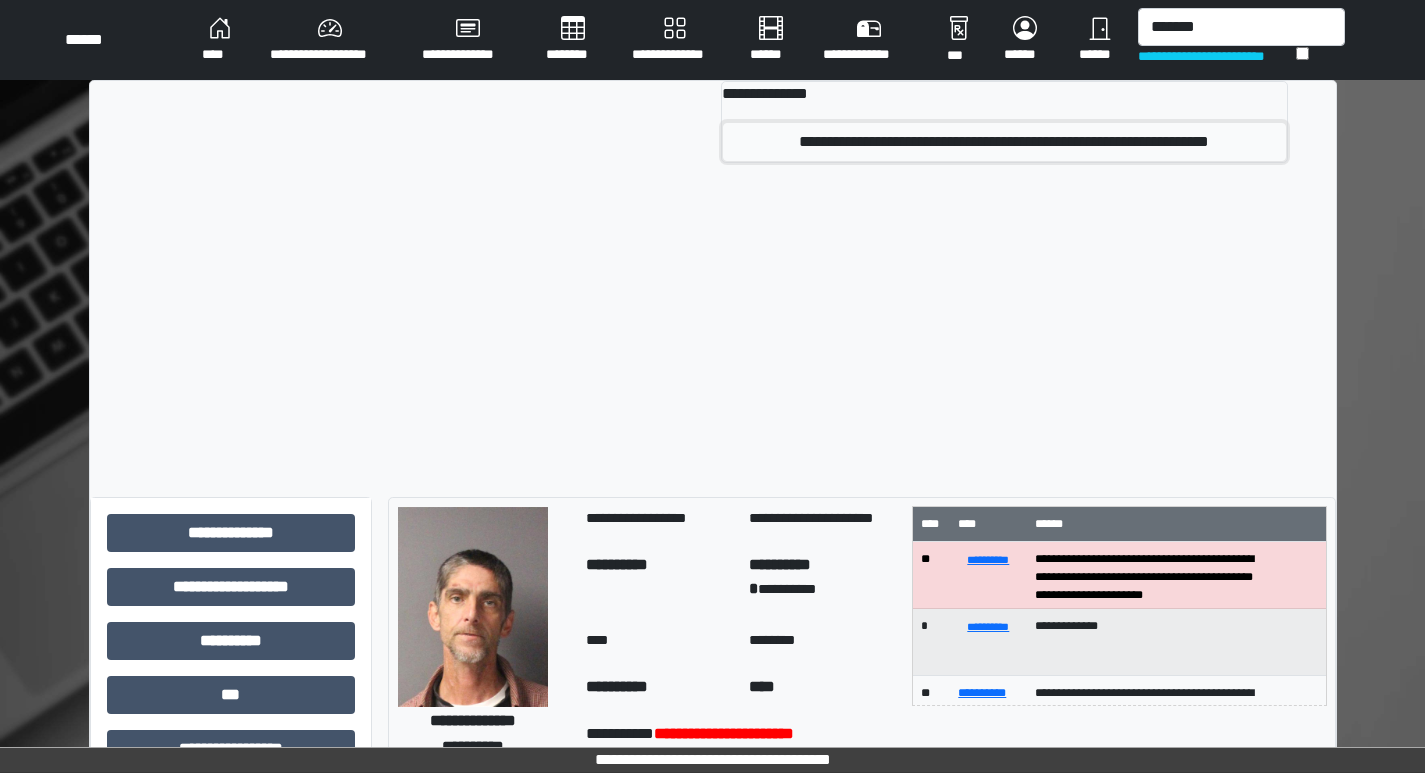 click on "[SSN]" at bounding box center [1004, 142] 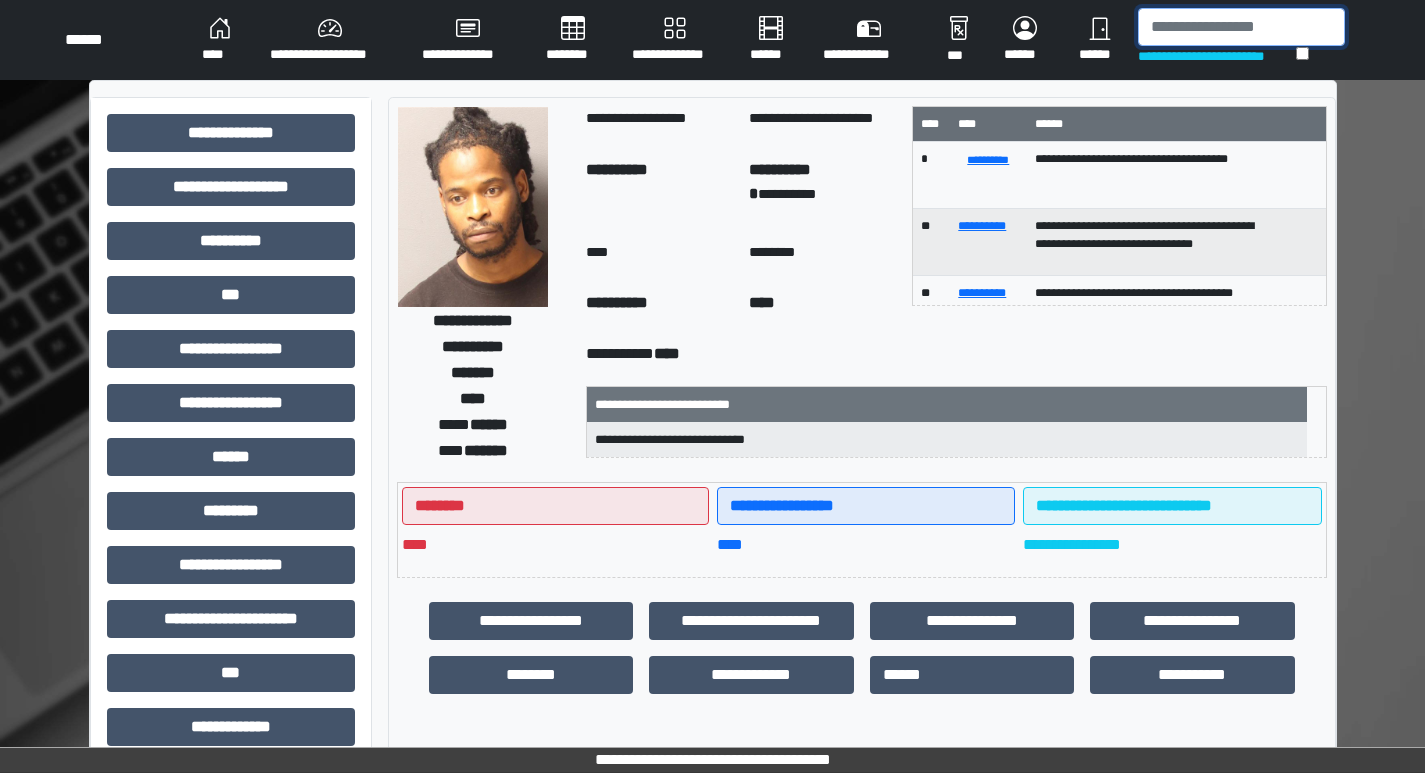 click at bounding box center [1241, 27] 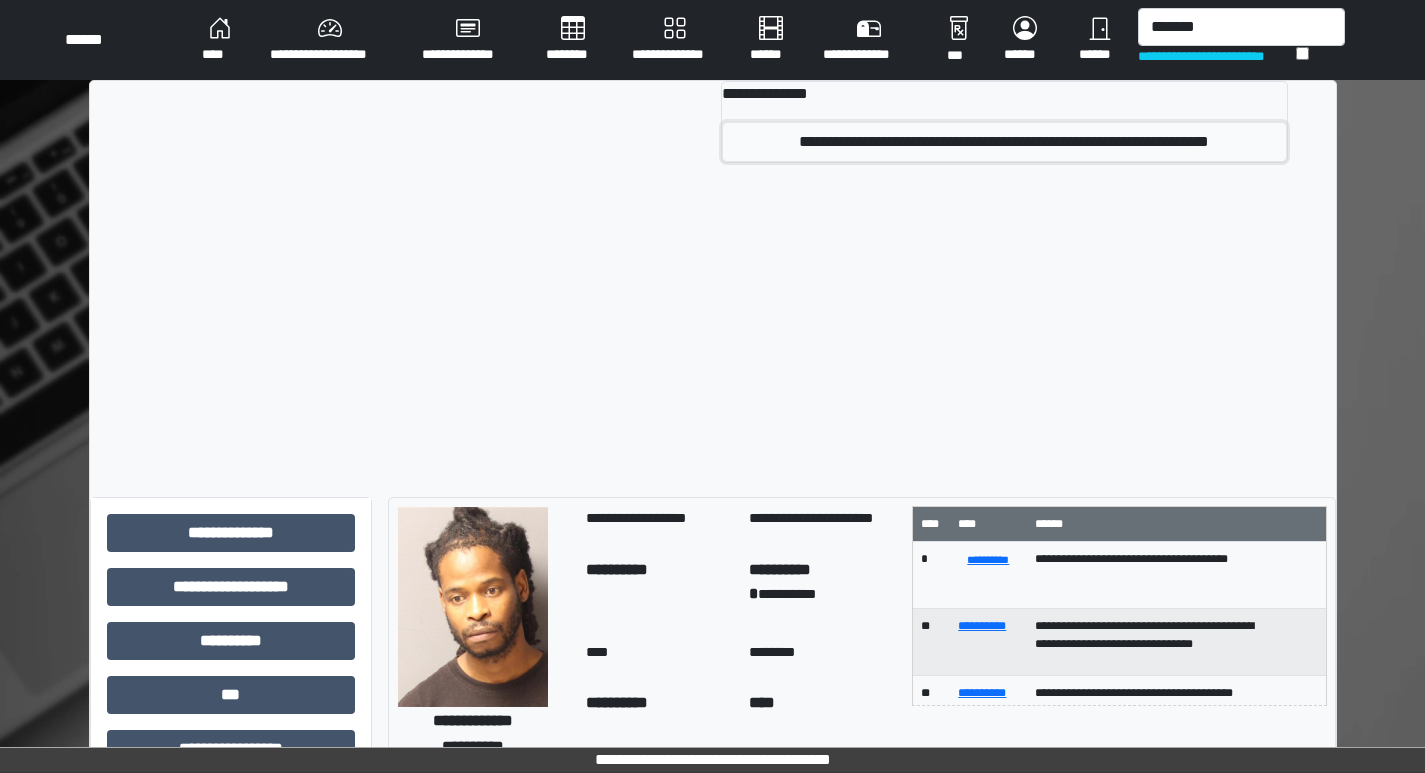 click on "[SSN]" at bounding box center (1004, 142) 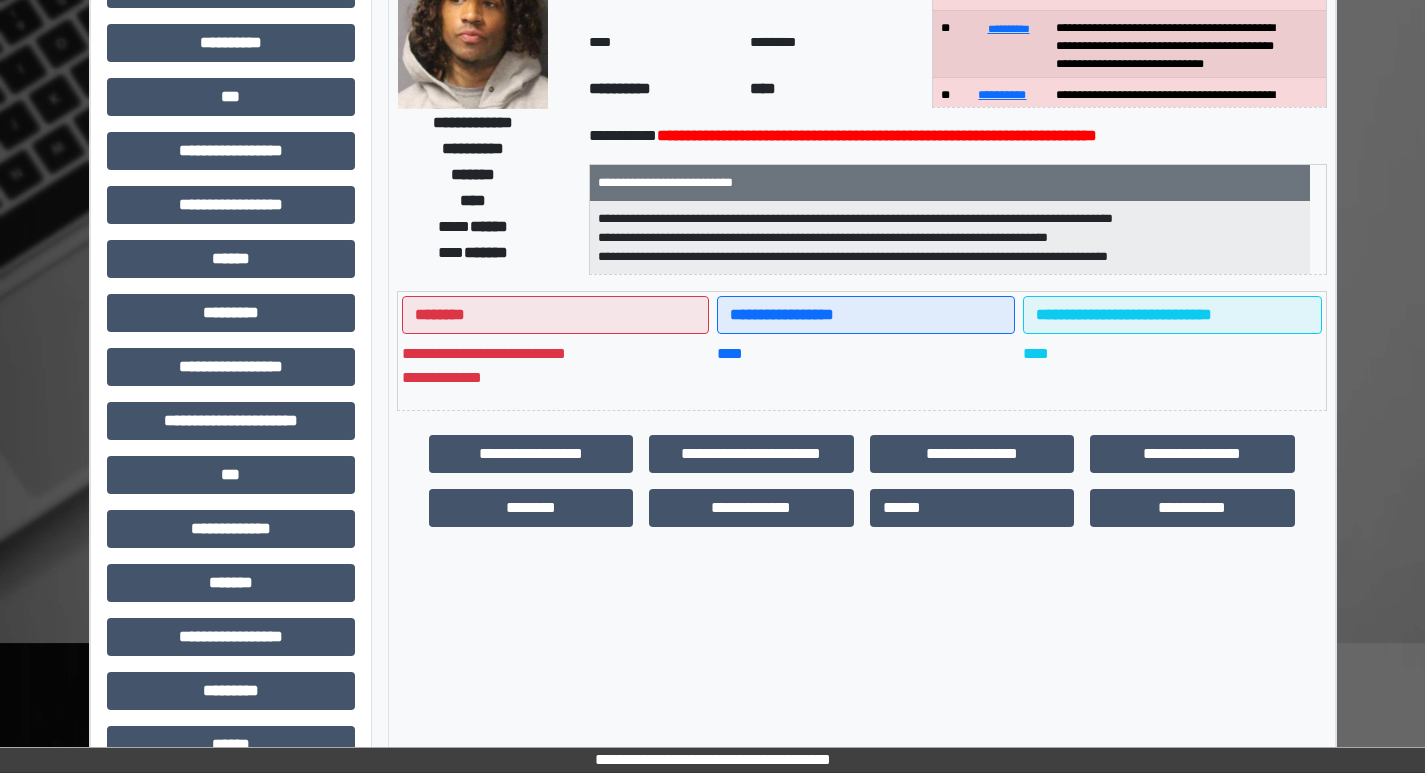 scroll, scrollTop: 200, scrollLeft: 0, axis: vertical 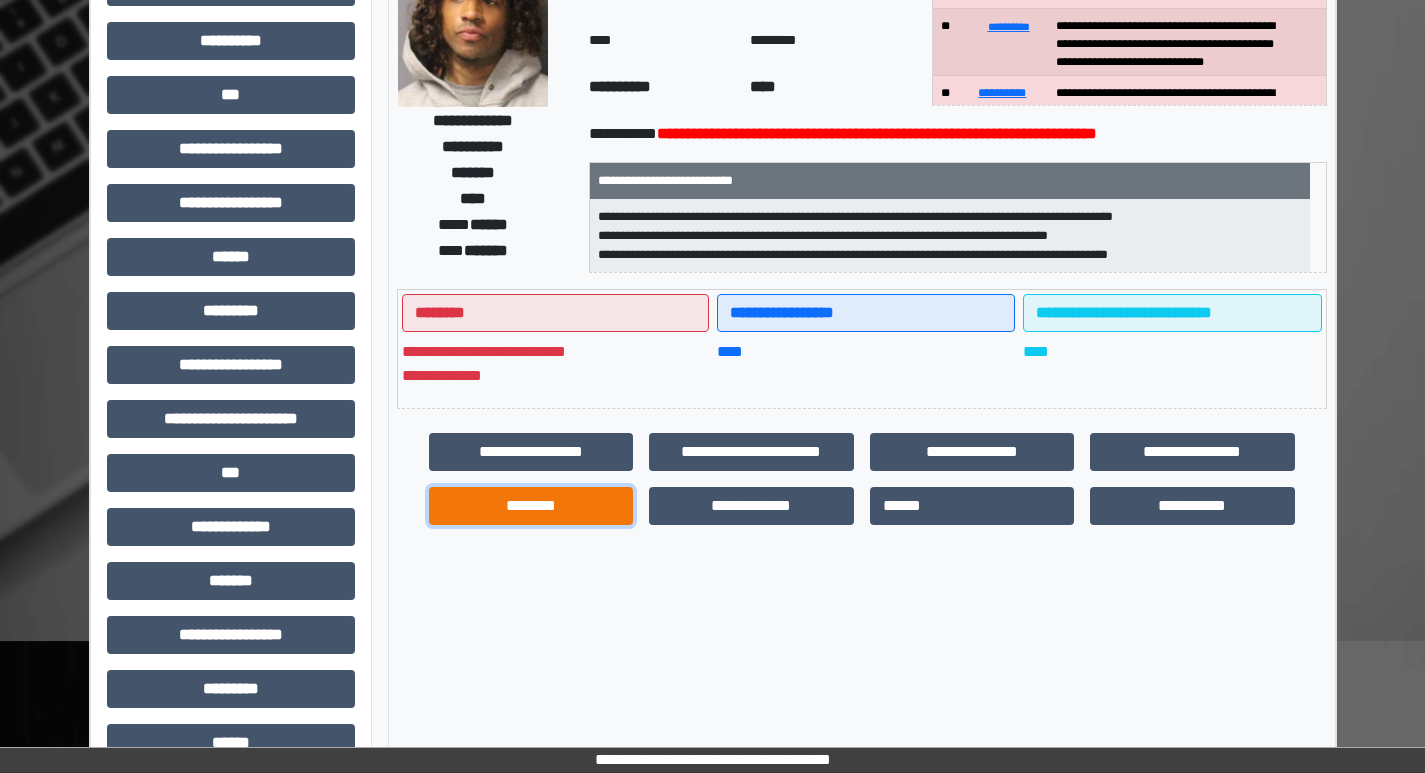 click on "[BIRTH_DATE]" at bounding box center [531, 452] 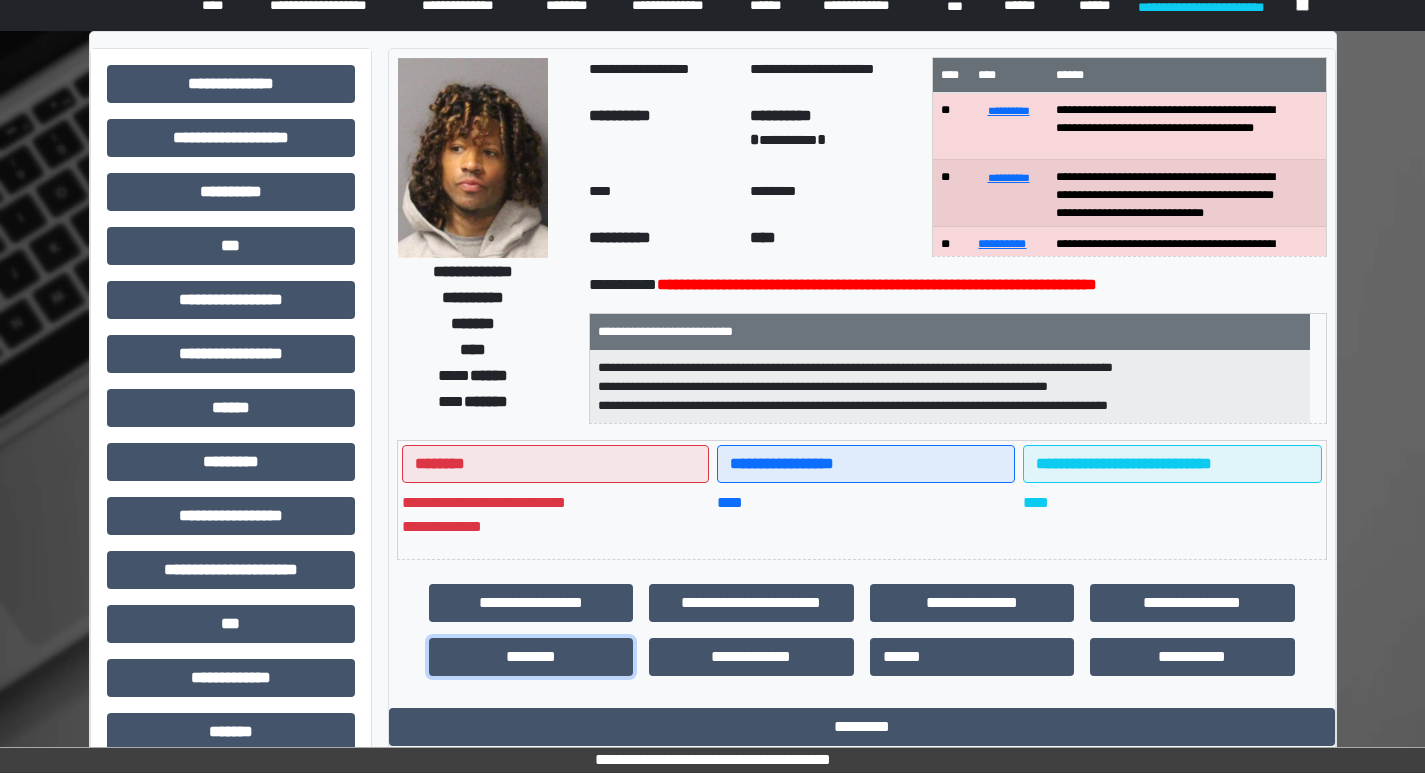 scroll, scrollTop: 0, scrollLeft: 0, axis: both 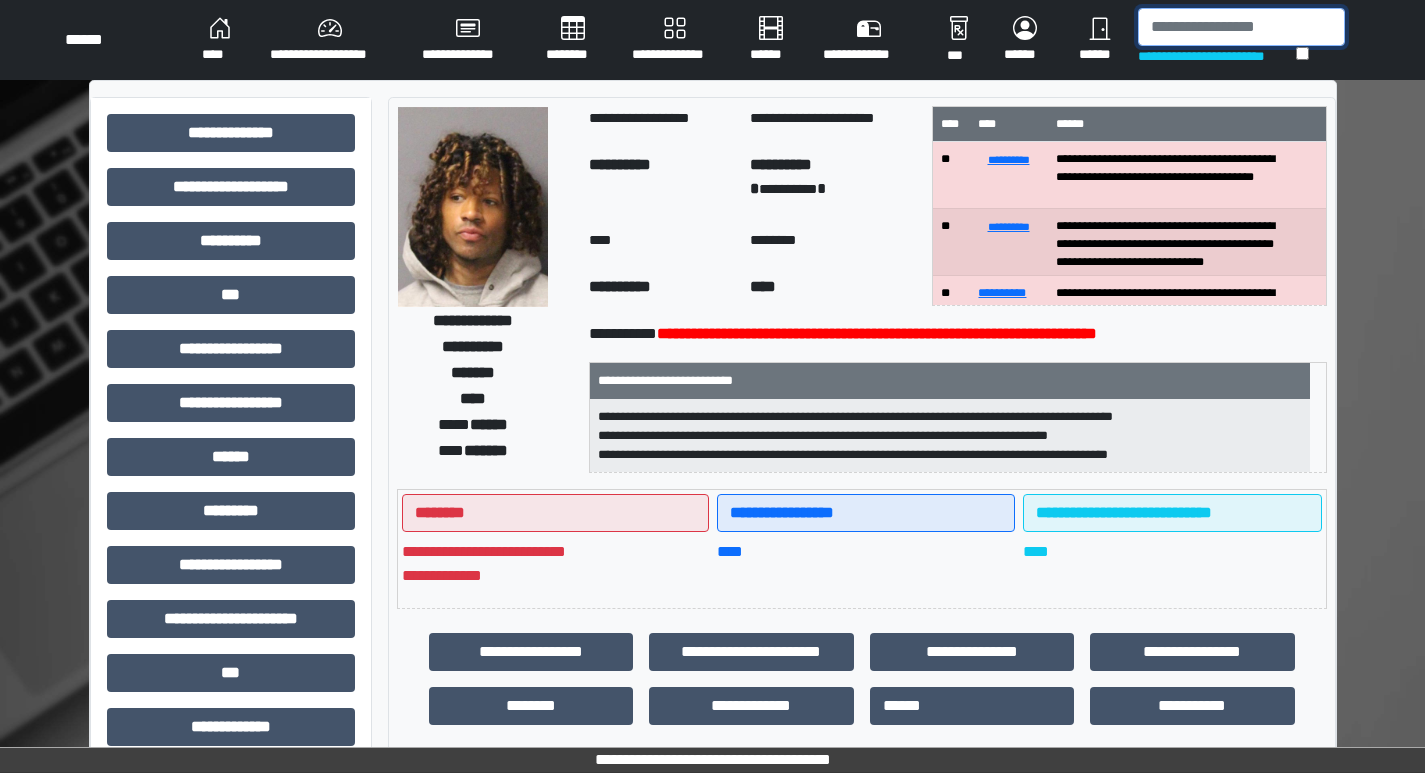 click at bounding box center [1241, 27] 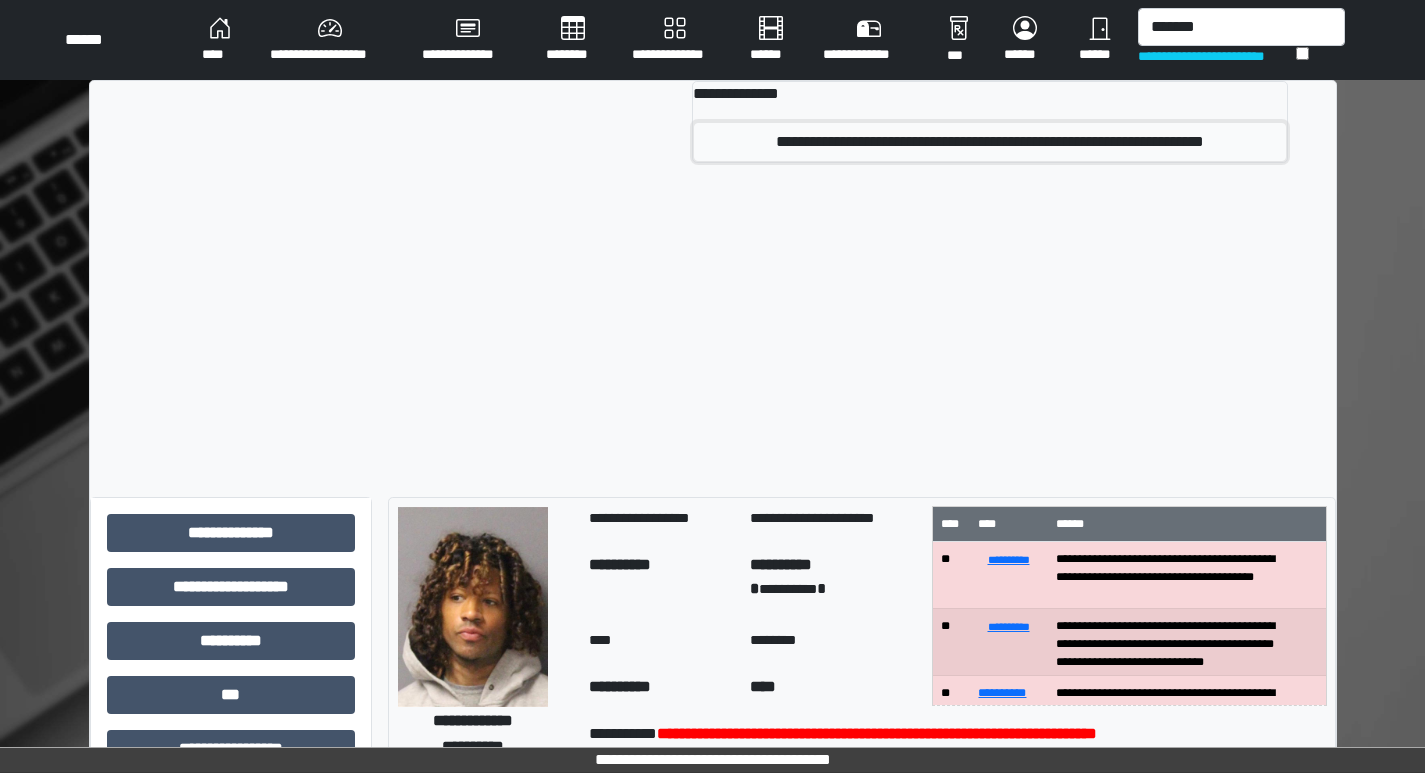 click on "[POSTAL_CODE]" at bounding box center [990, 142] 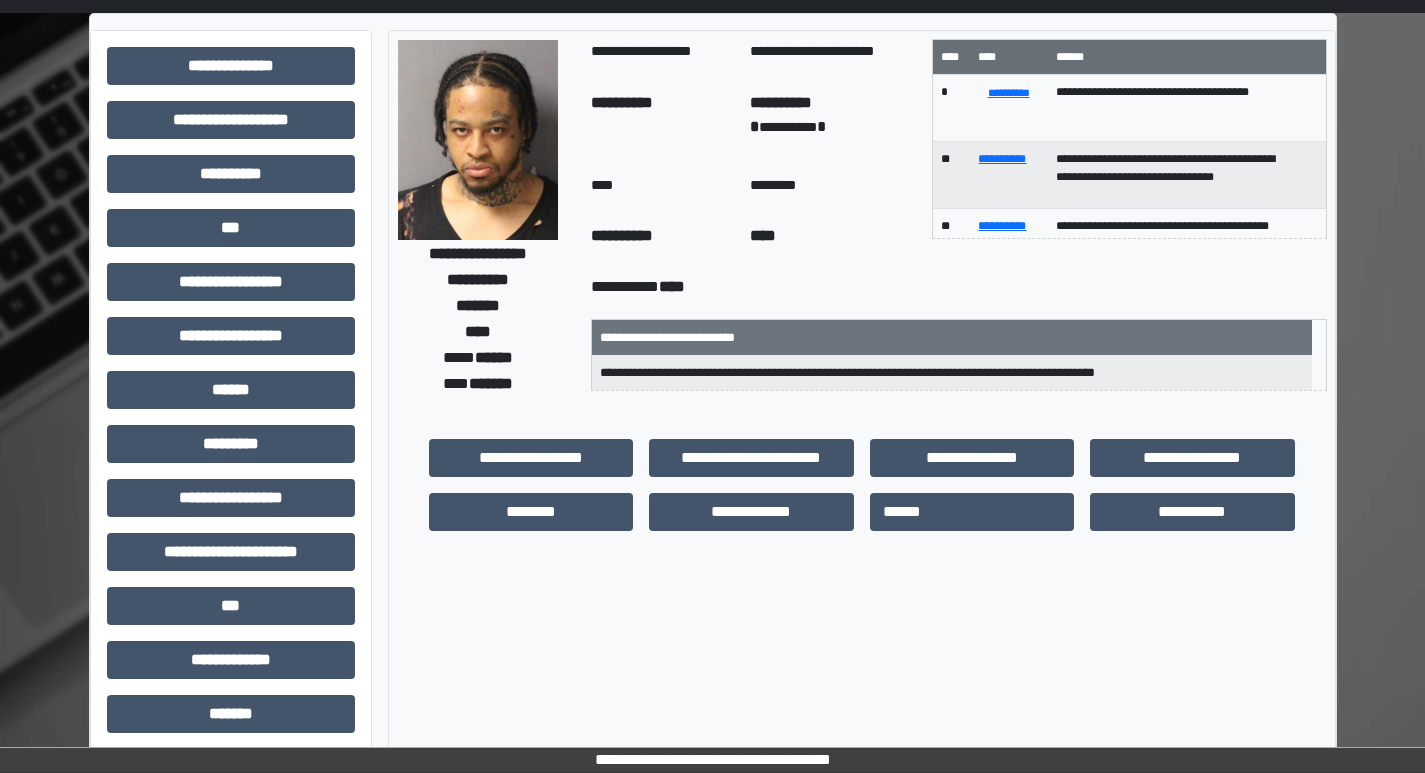 scroll, scrollTop: 200, scrollLeft: 0, axis: vertical 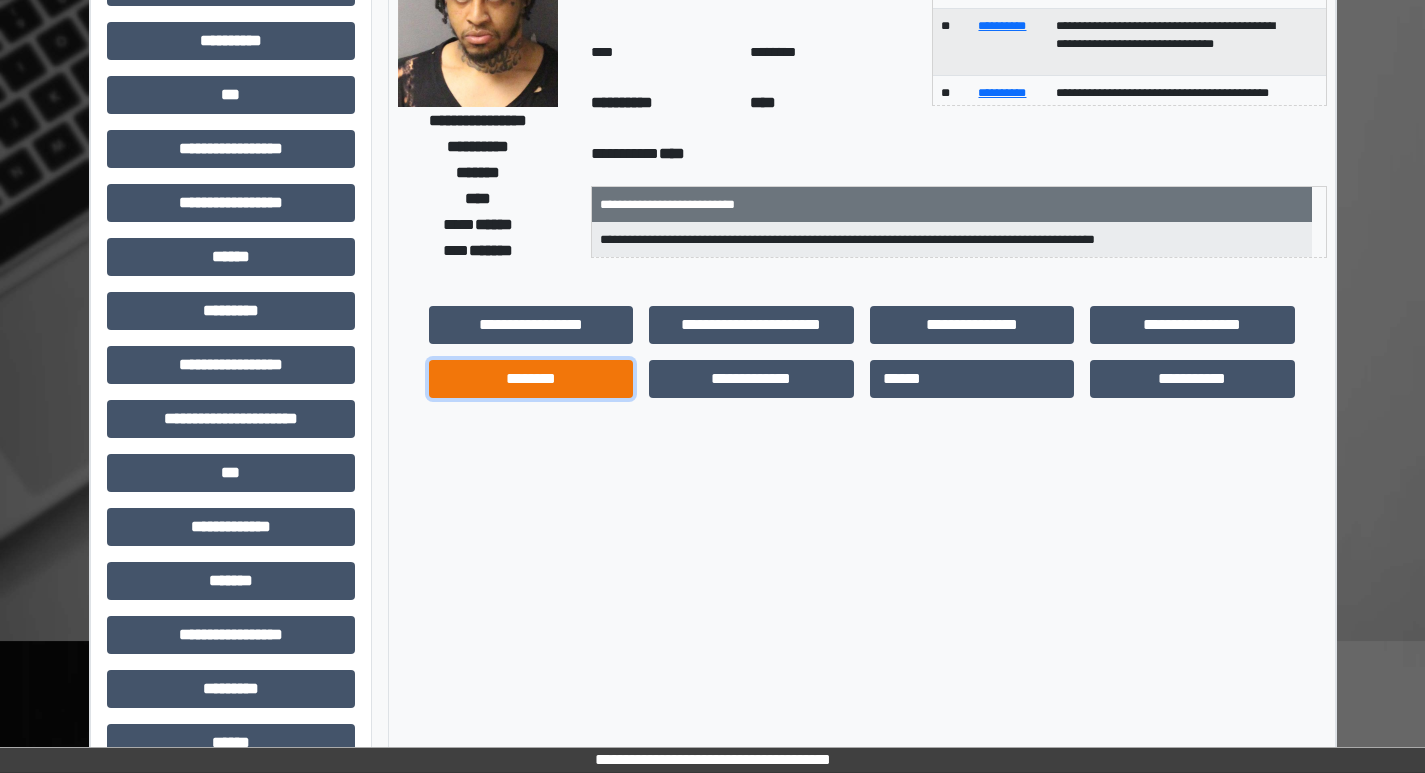 click on "[BIRTH_DATE]" at bounding box center [531, 325] 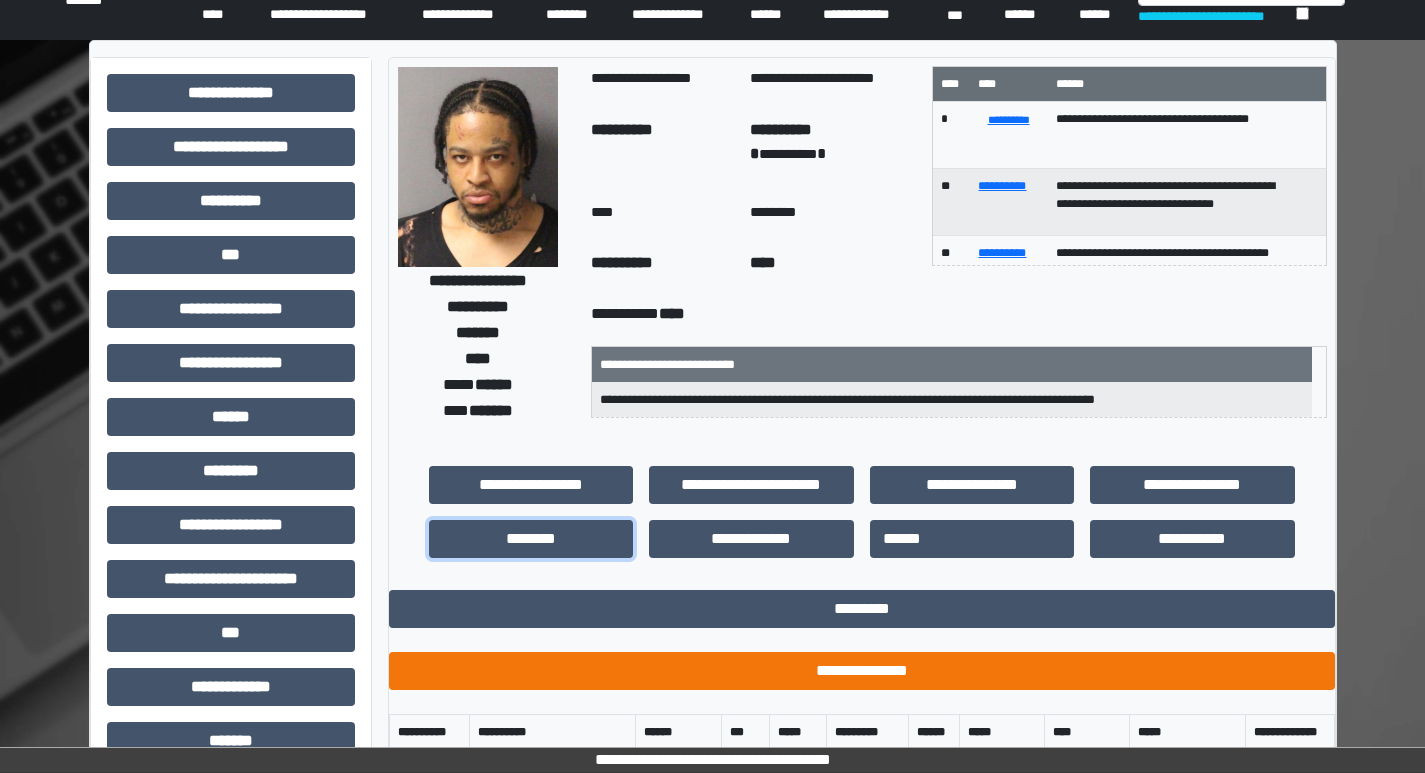 scroll, scrollTop: 0, scrollLeft: 0, axis: both 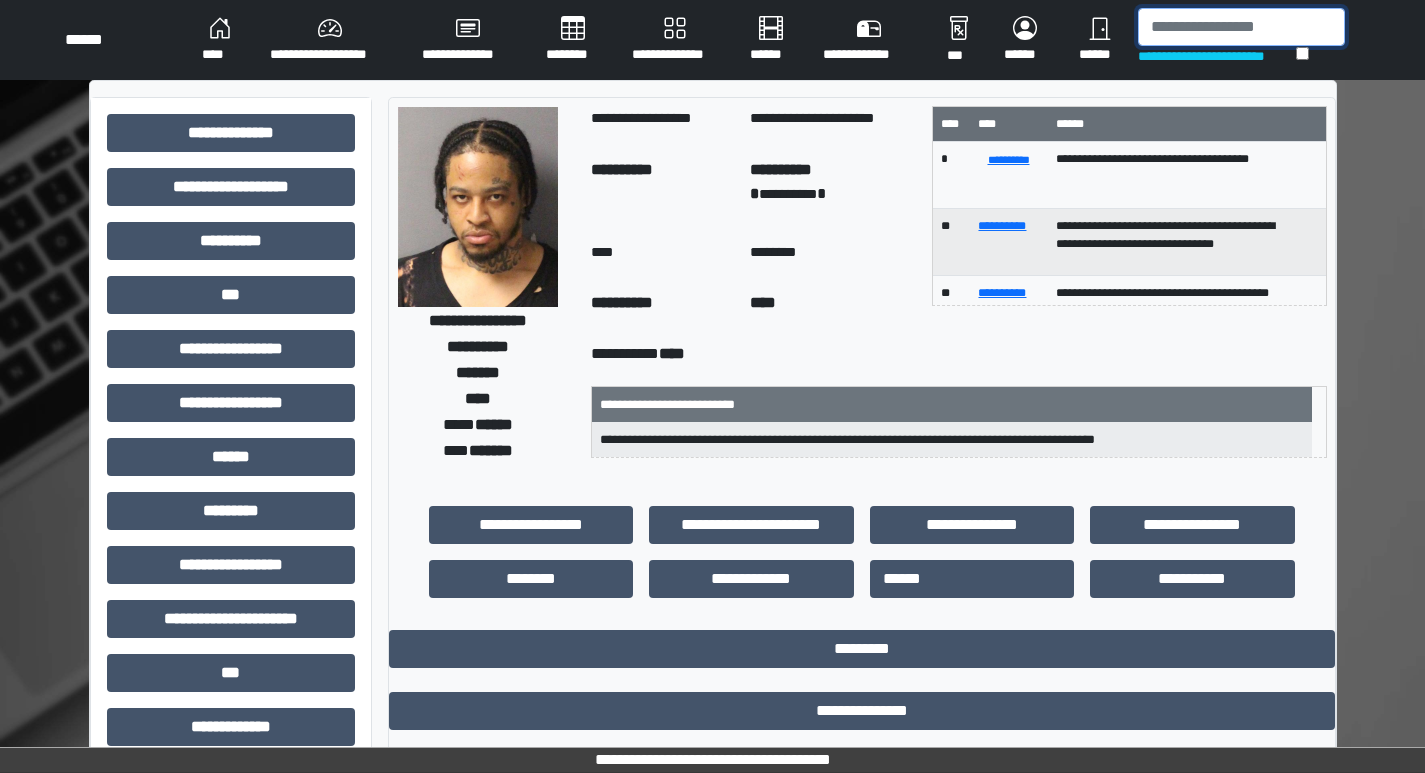 click at bounding box center [1241, 27] 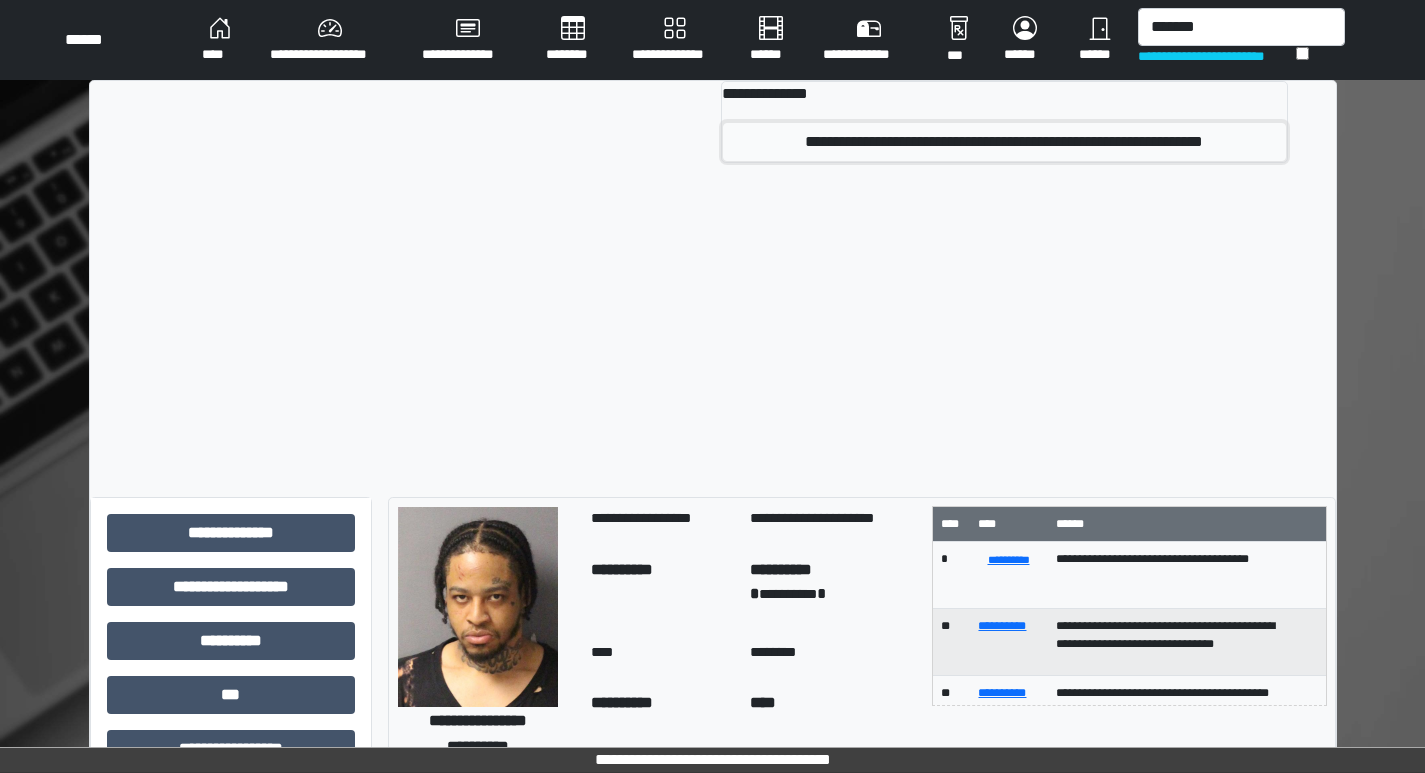 click on "[ADDRESS]" at bounding box center (1004, 142) 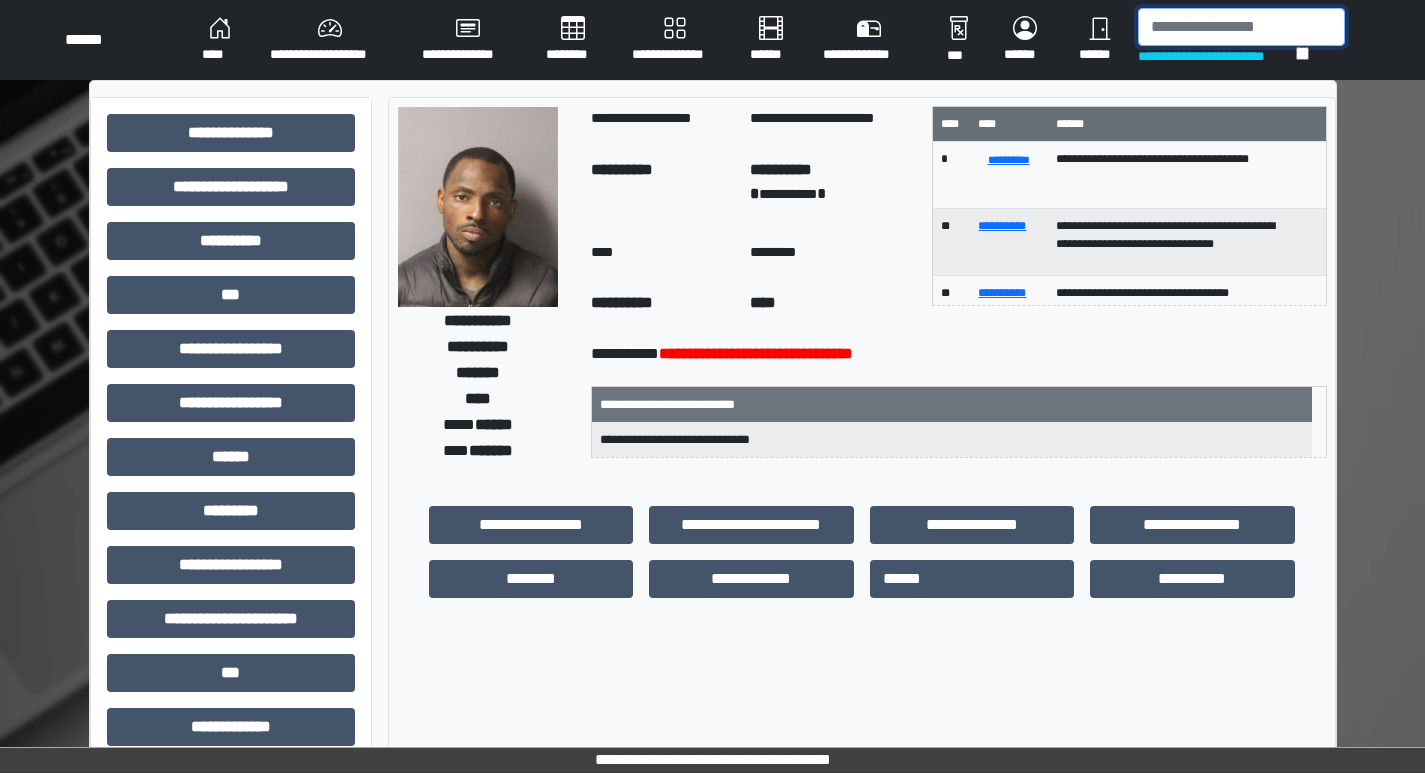 click at bounding box center (1241, 27) 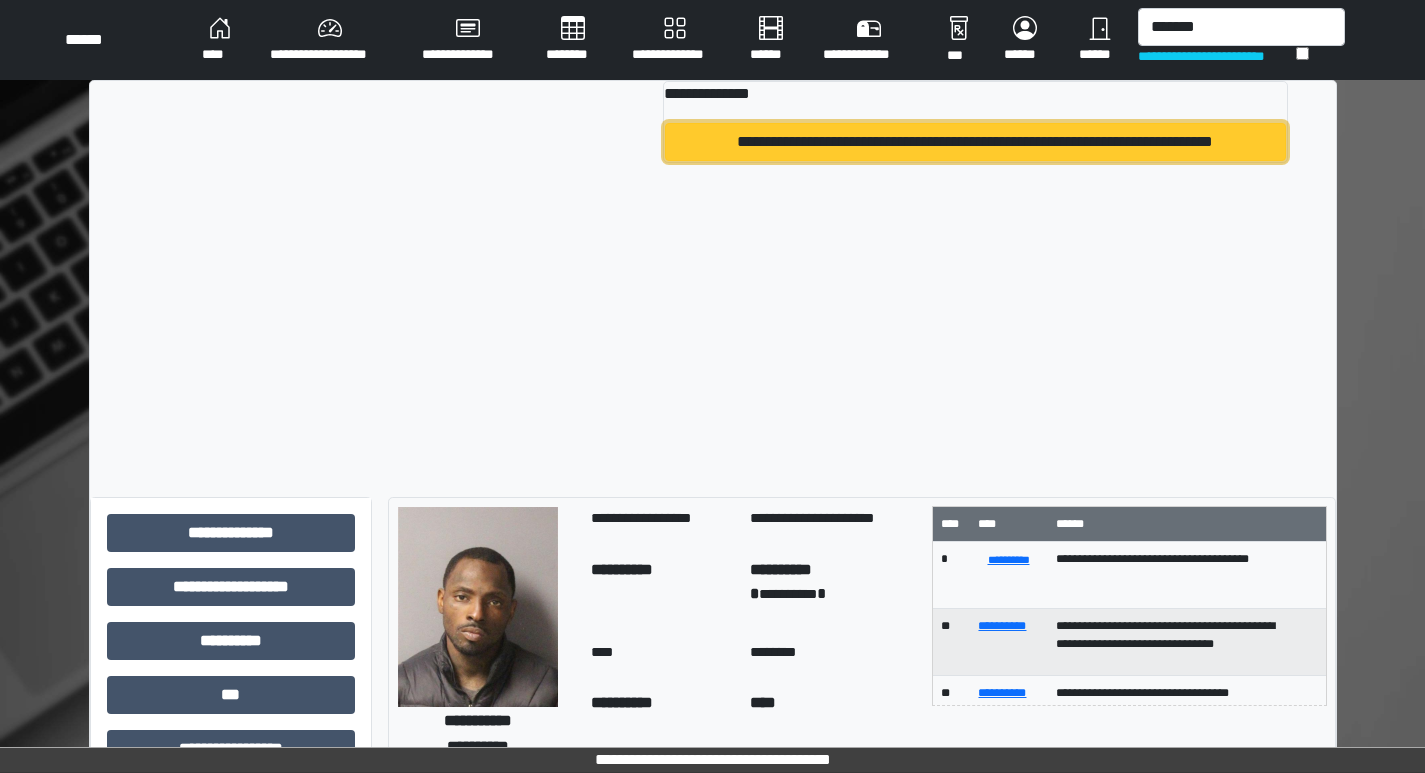 click on "[CREDIT_CARD]" at bounding box center (975, 142) 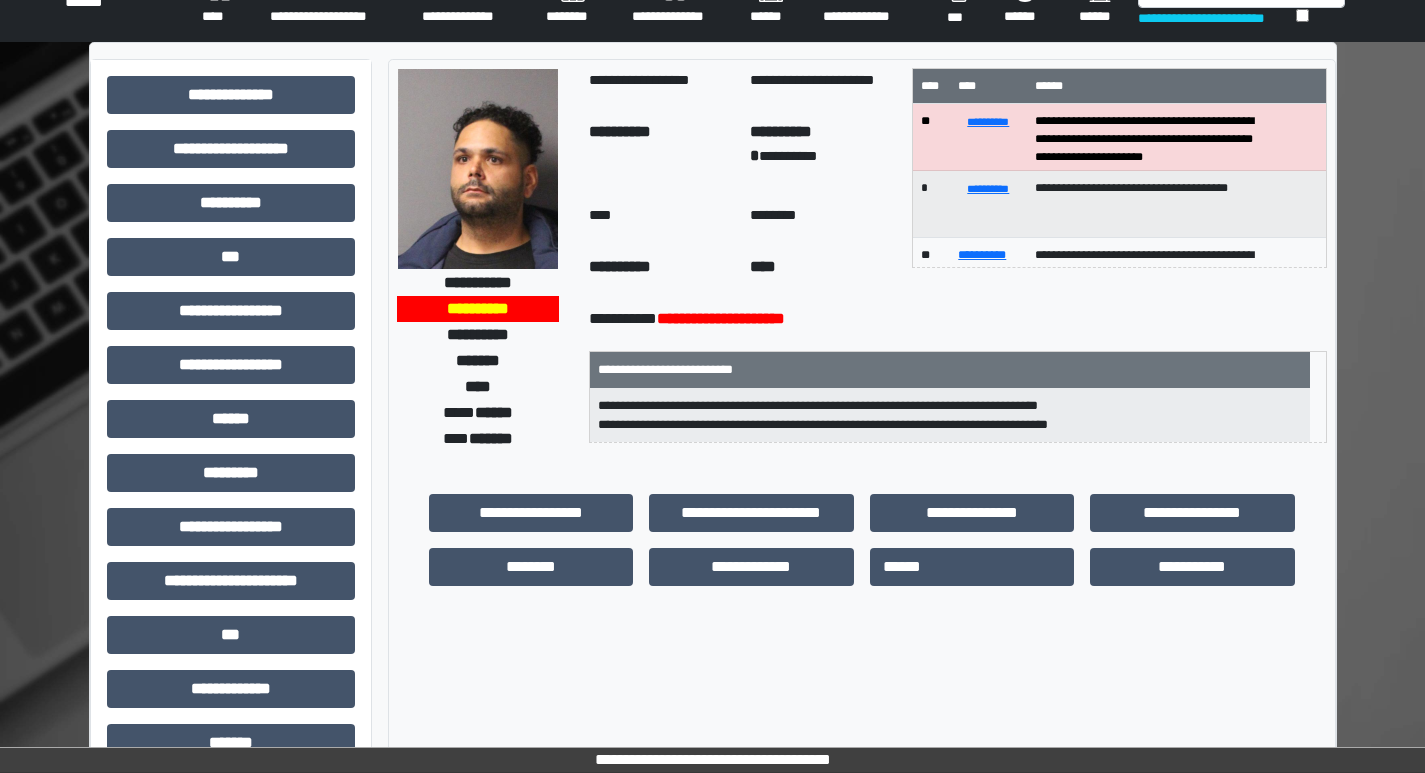 scroll, scrollTop: 100, scrollLeft: 0, axis: vertical 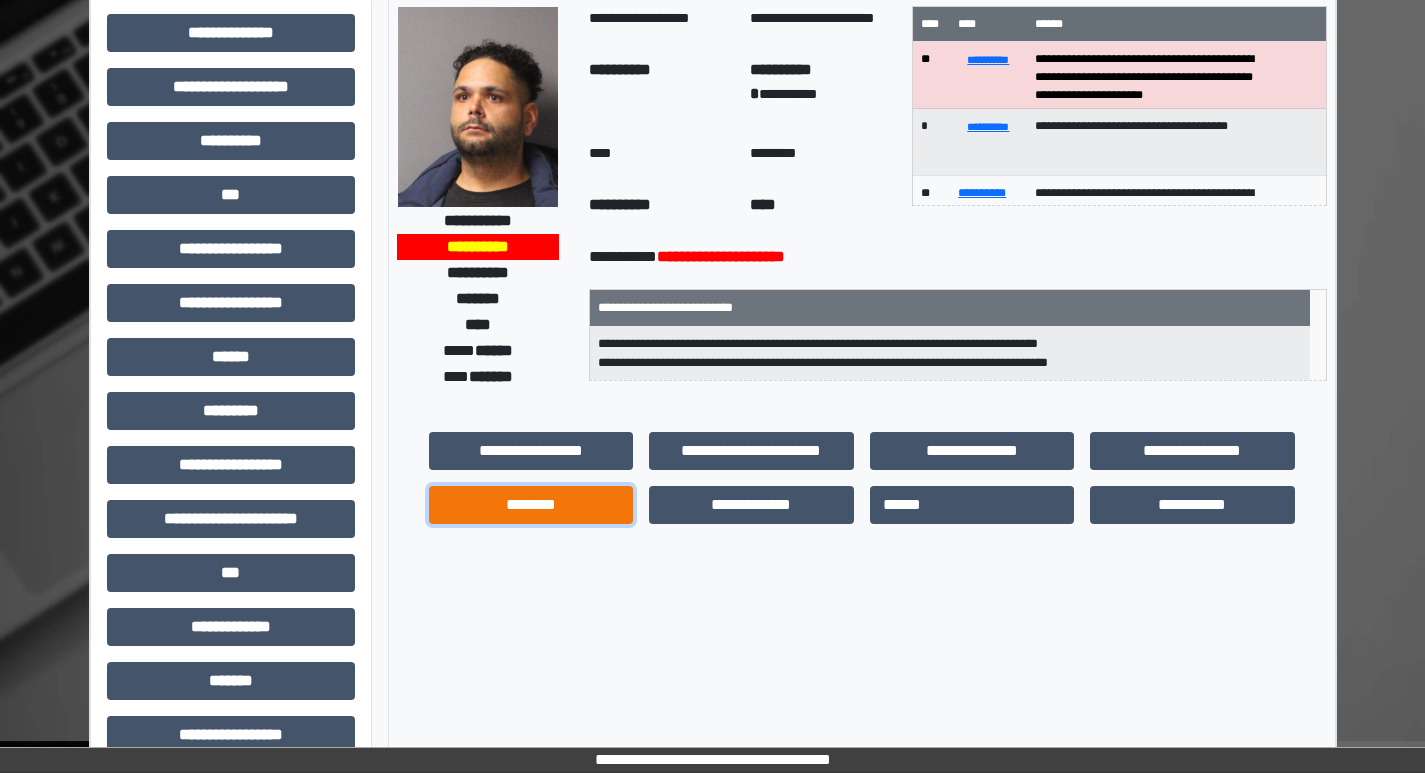 click on "[BIRTH_DATE]" at bounding box center [531, 451] 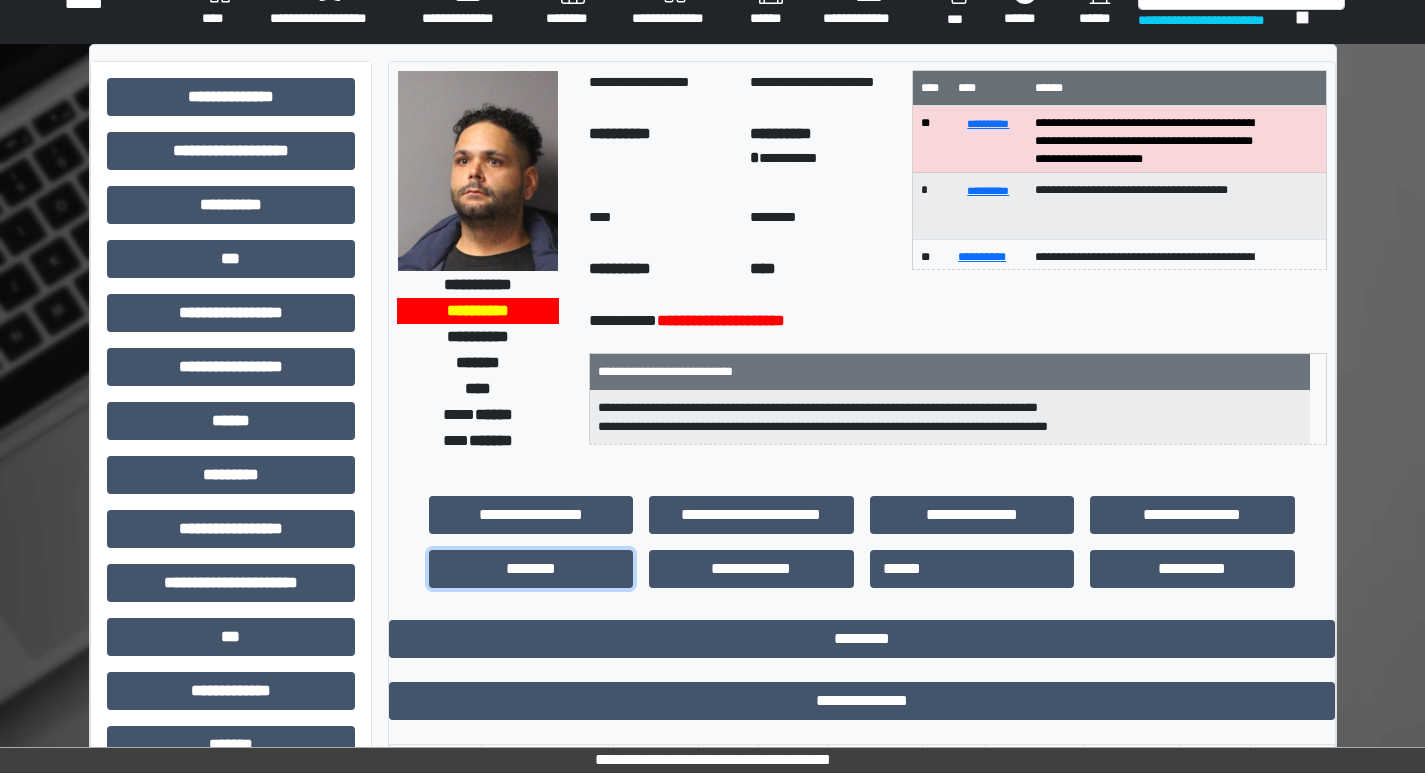 scroll, scrollTop: 0, scrollLeft: 0, axis: both 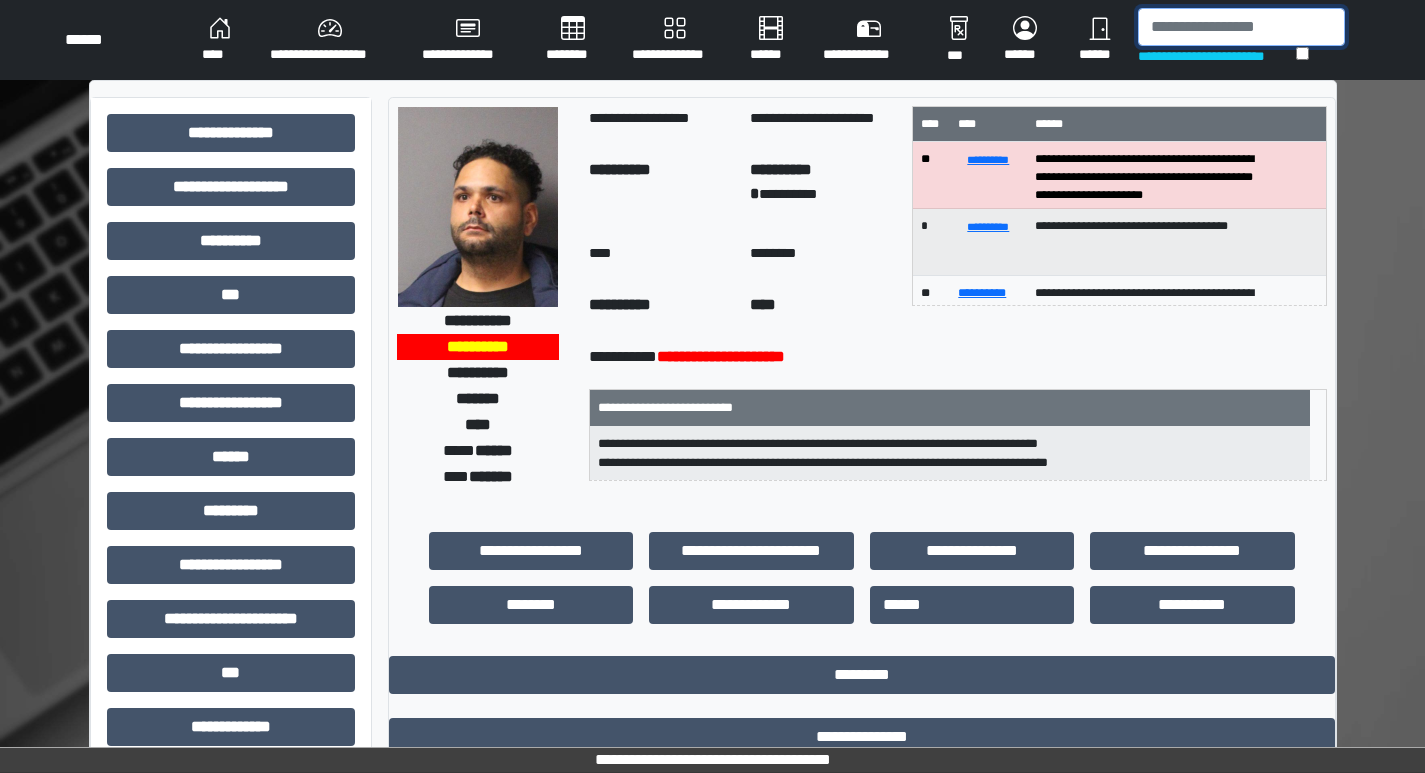 click at bounding box center (1241, 27) 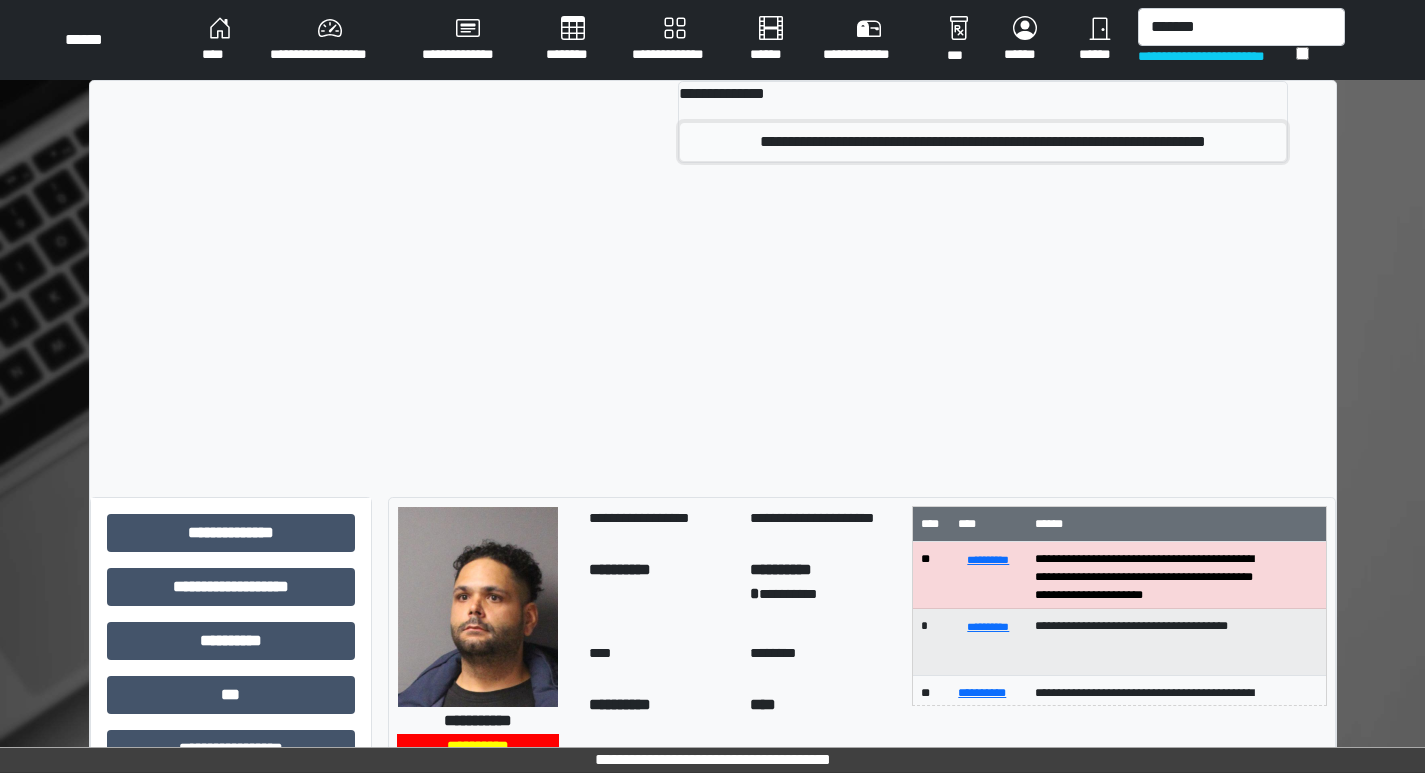click on "[PERSONAL_TIME]" at bounding box center [983, 142] 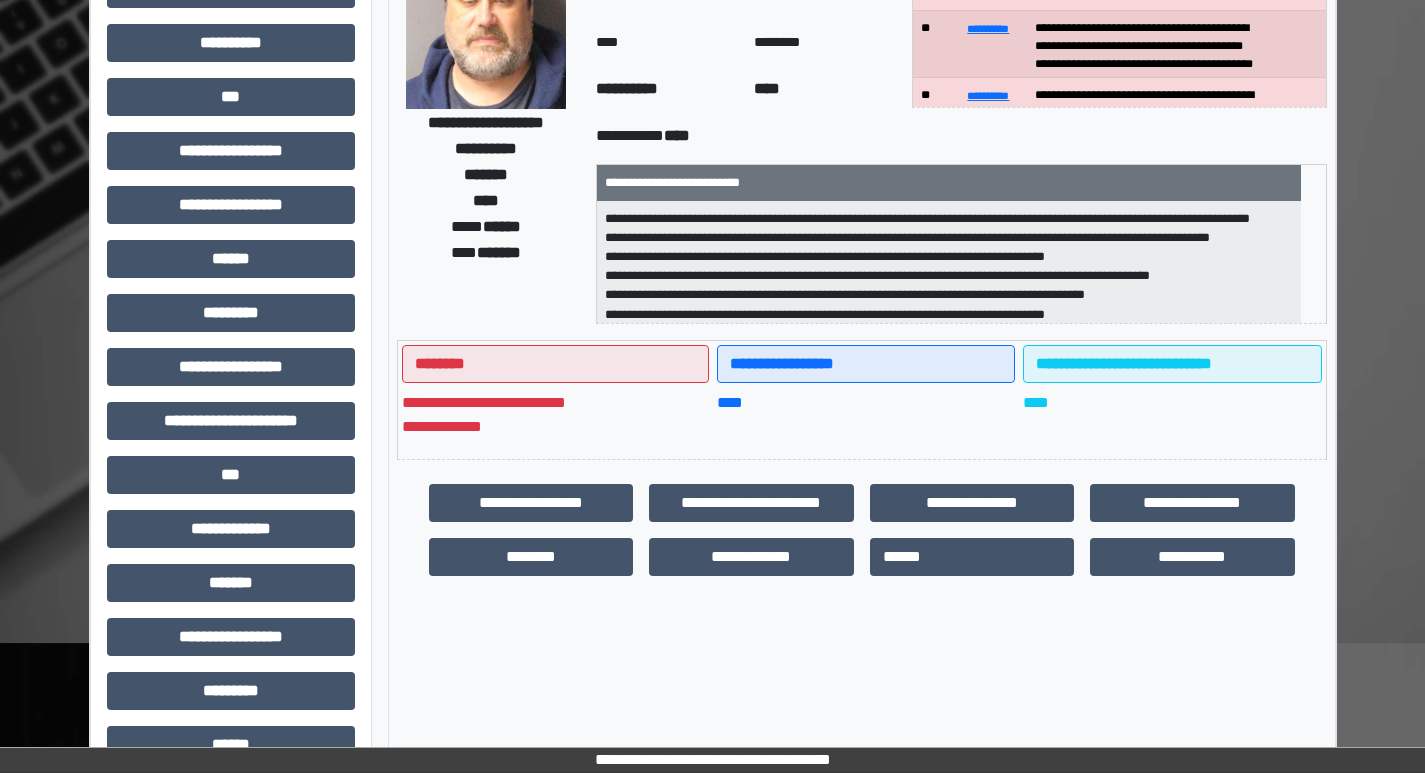 scroll, scrollTop: 200, scrollLeft: 0, axis: vertical 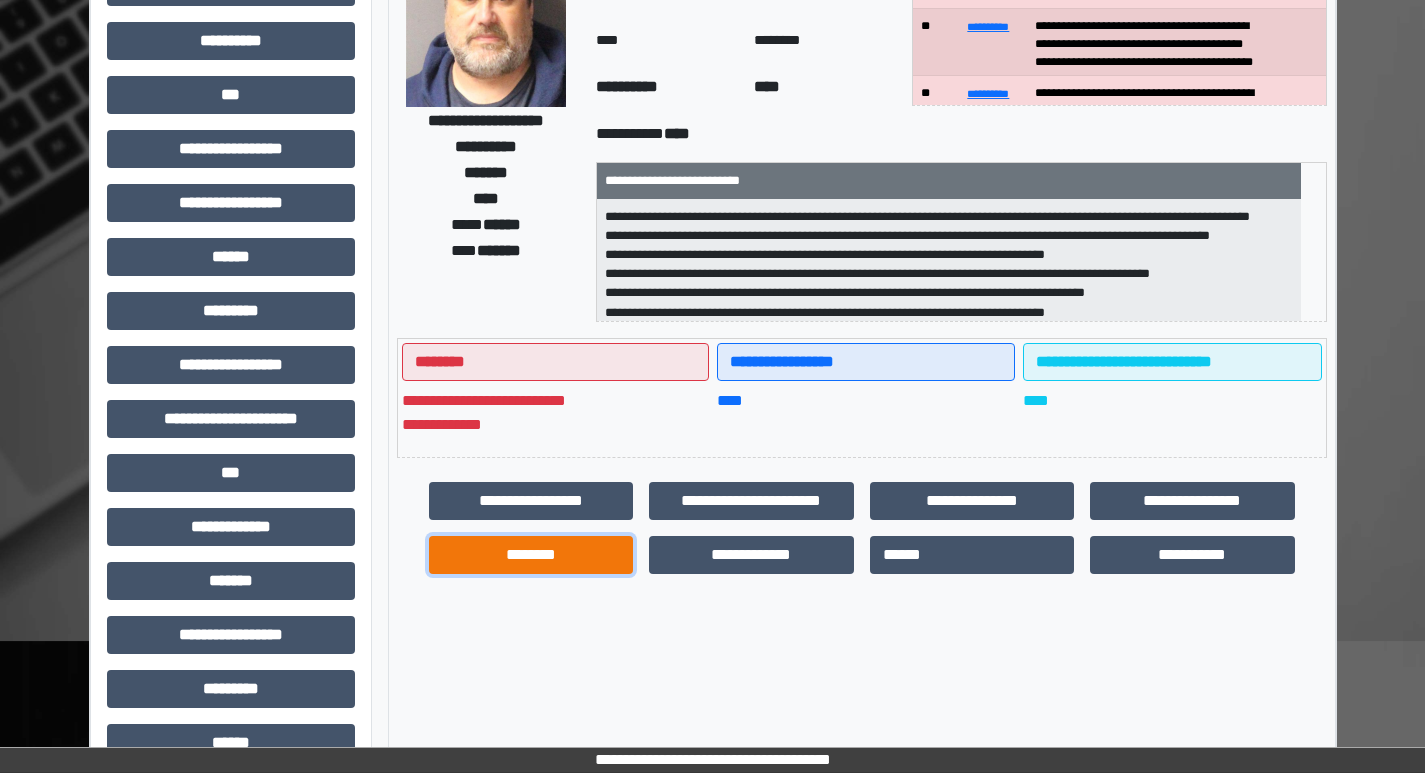 click on "[BIRTH_DATE]" at bounding box center (531, 501) 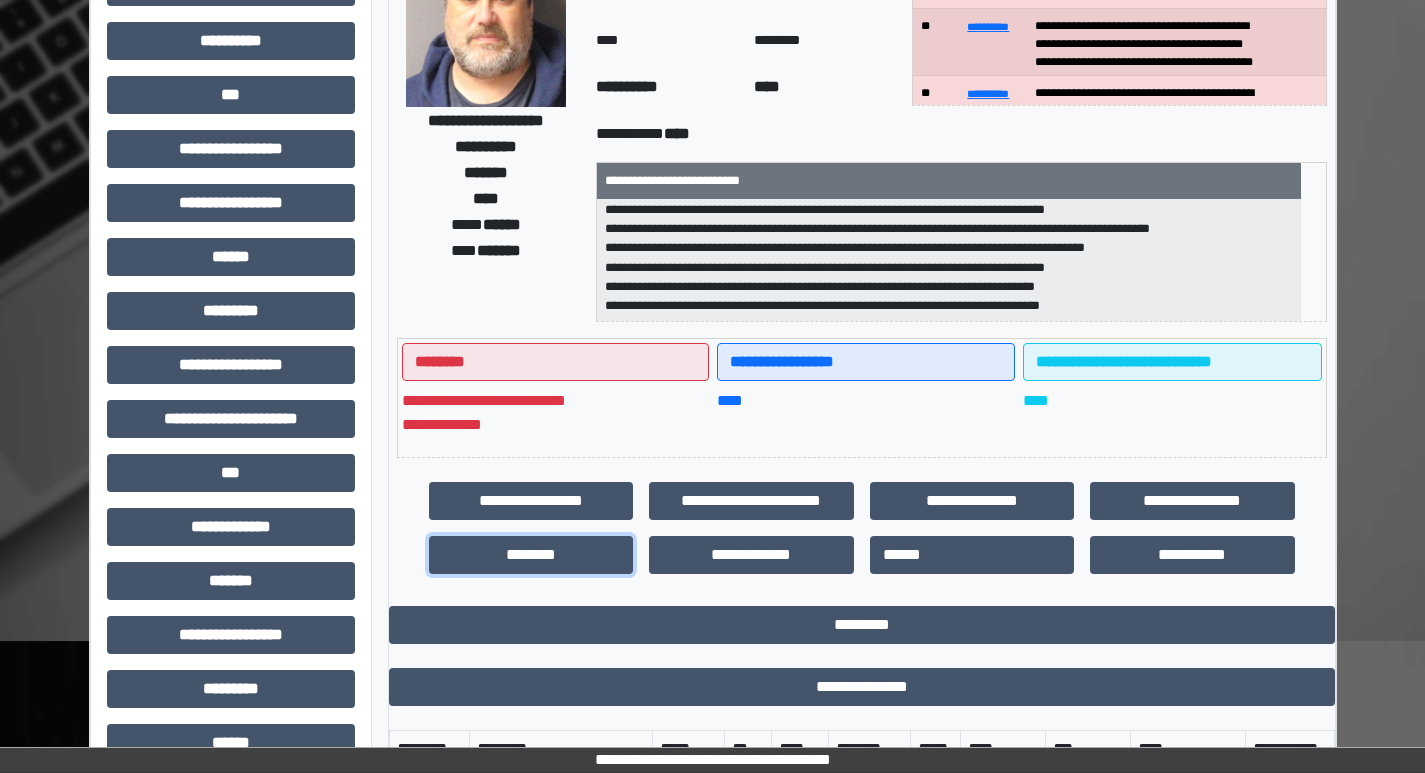 scroll, scrollTop: 82, scrollLeft: 0, axis: vertical 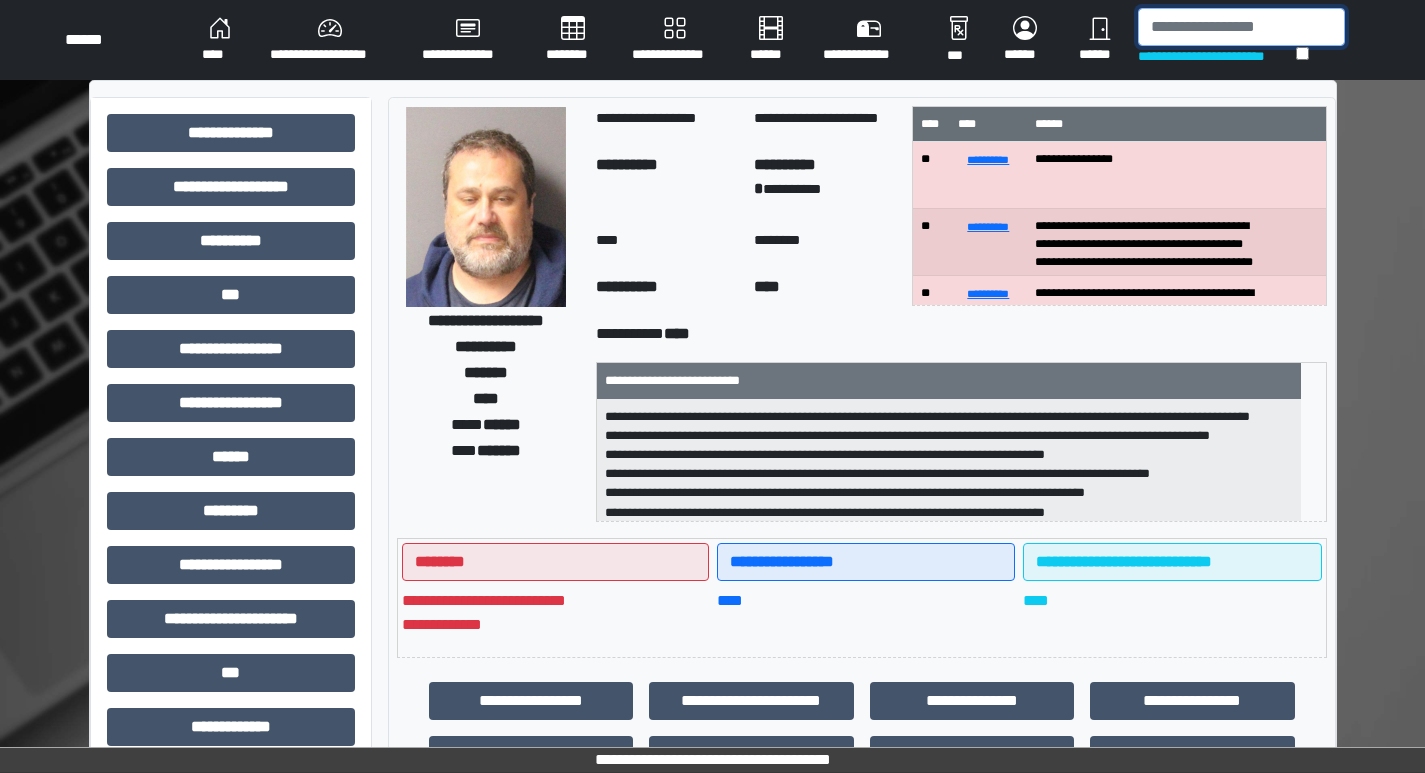 click at bounding box center [1241, 27] 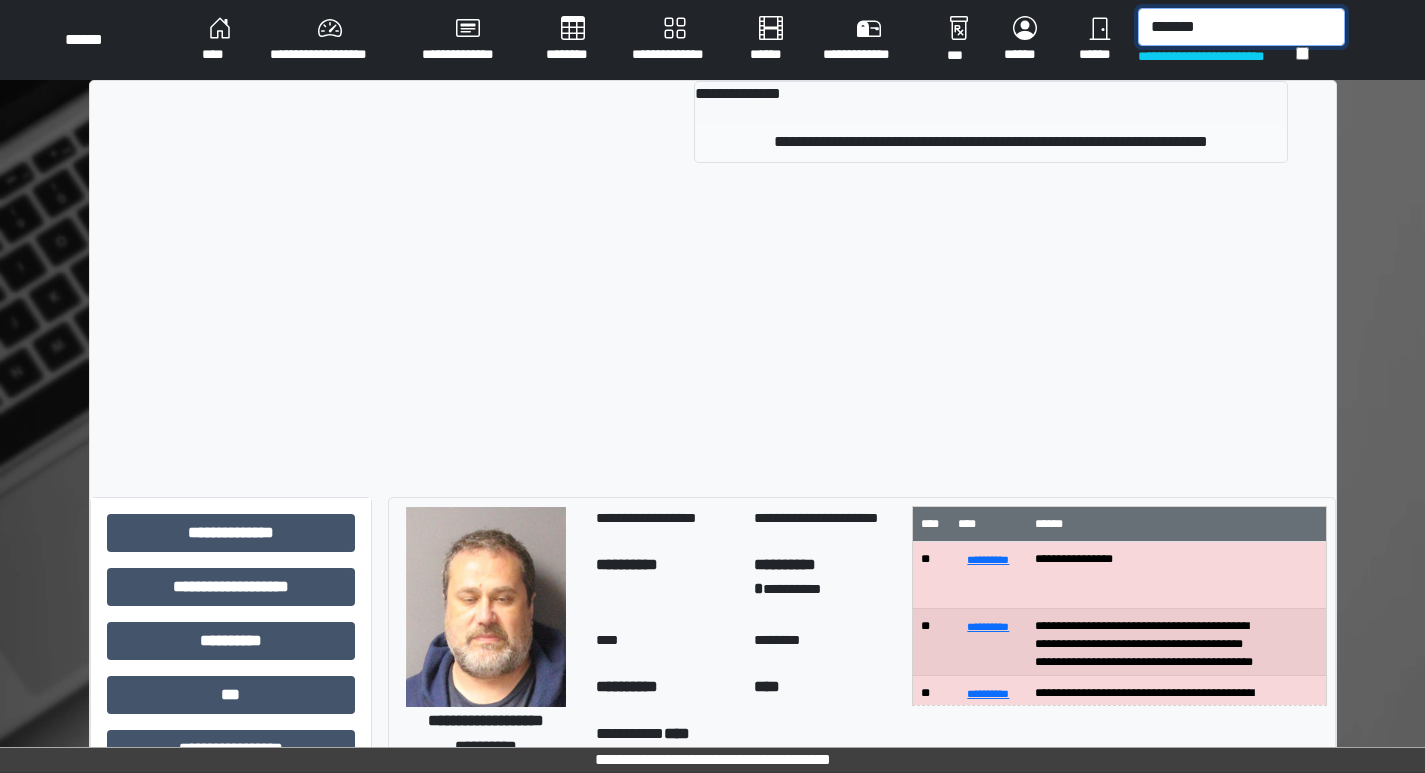 type on "[FIRST] [LAST]" 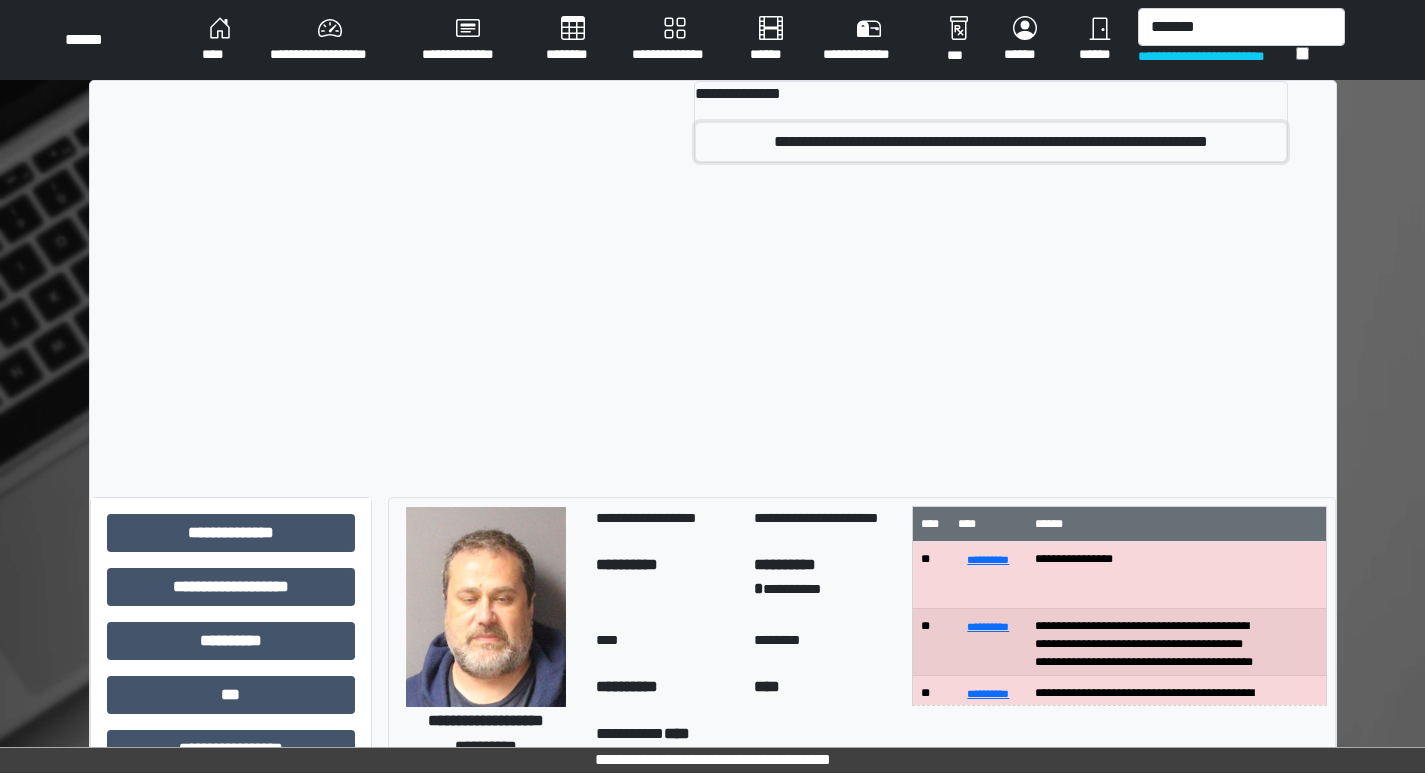 click on "[PASSPORT]" at bounding box center (991, 142) 